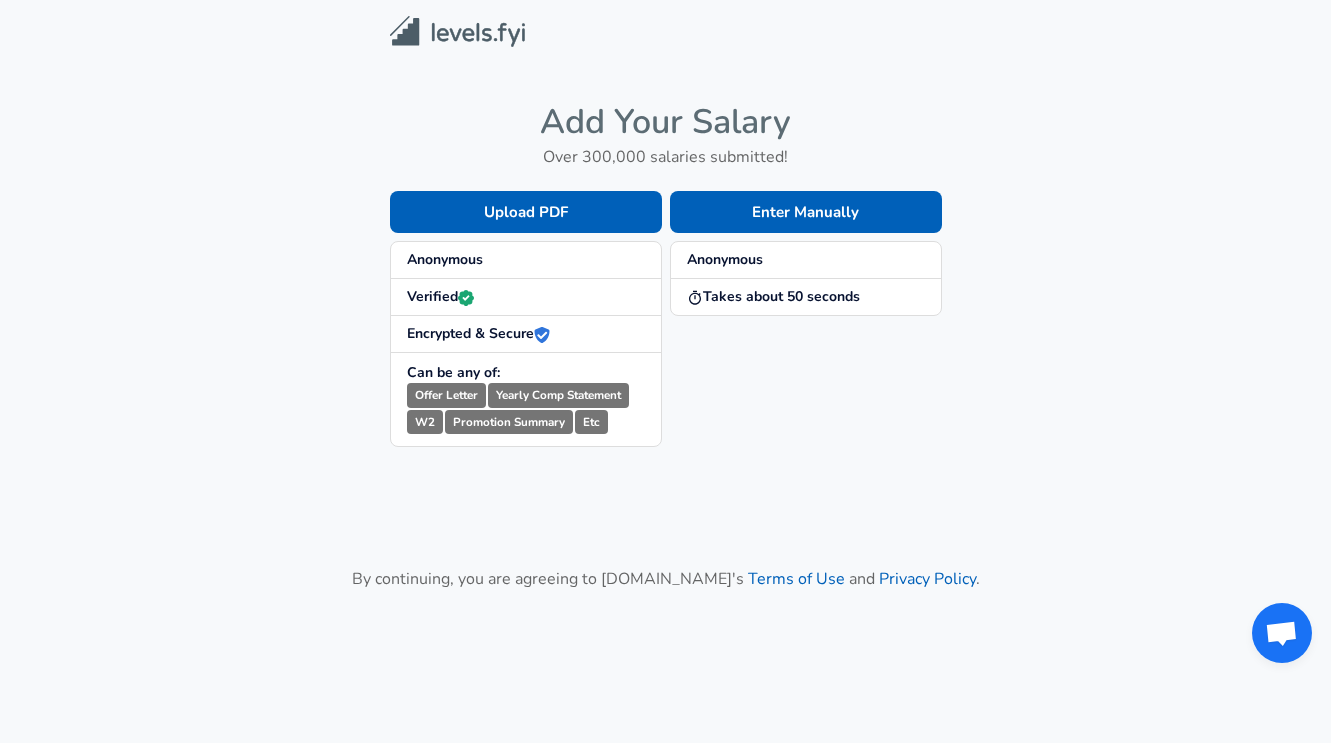 scroll, scrollTop: 0, scrollLeft: 0, axis: both 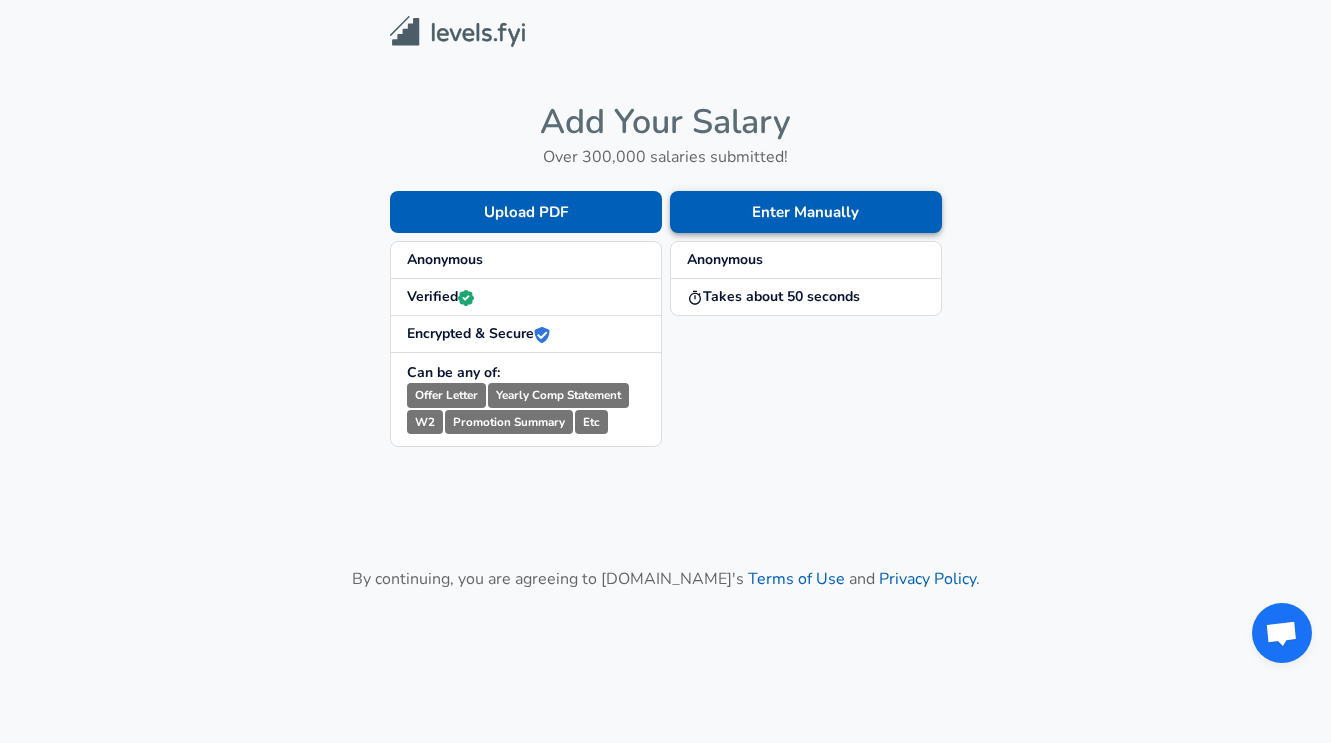 click on "Enter Manually" at bounding box center [806, 212] 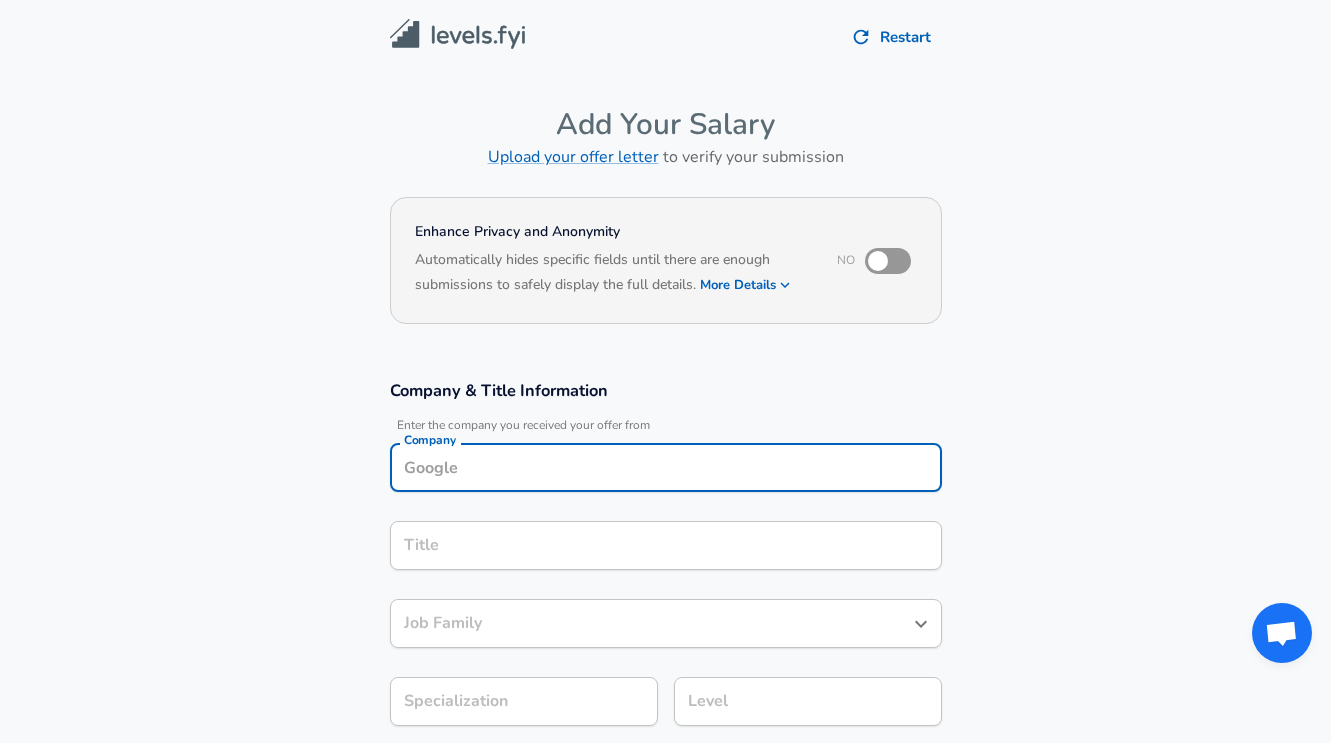 click on "Company" at bounding box center [666, 467] 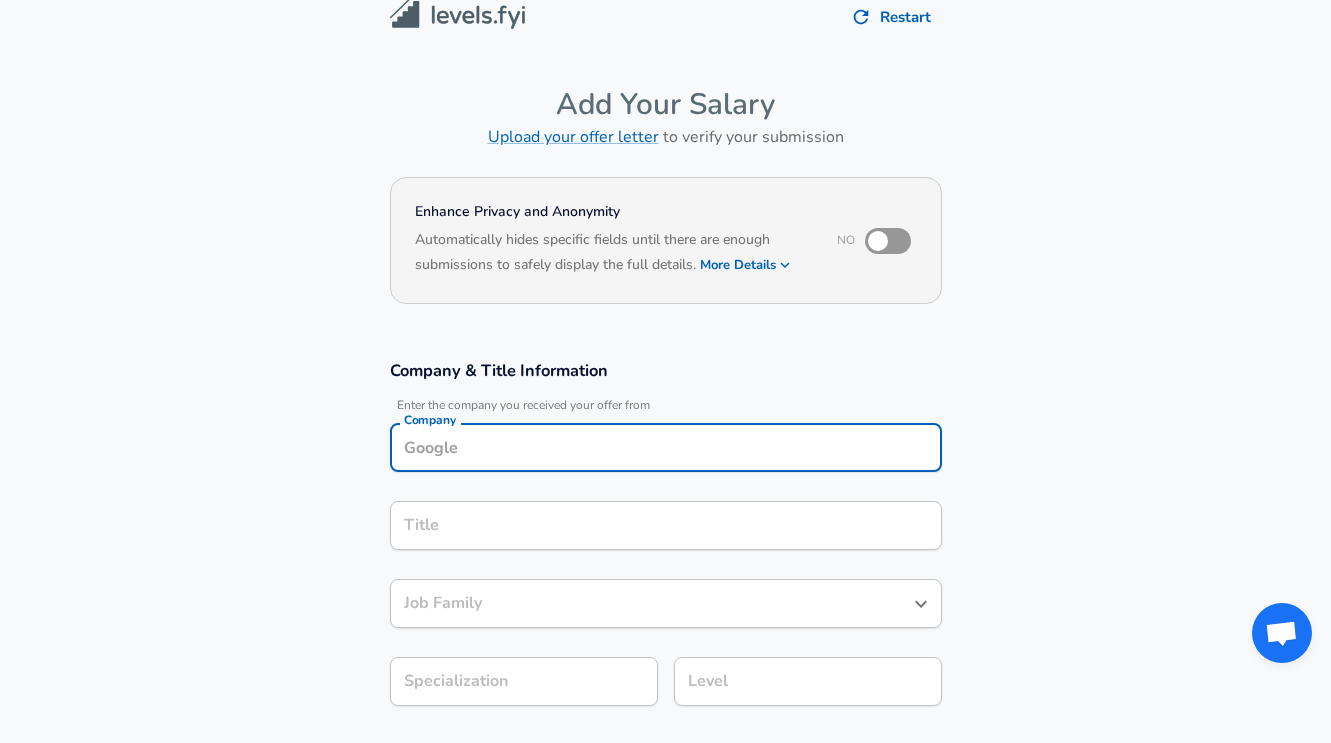 click on "Company" at bounding box center [666, 447] 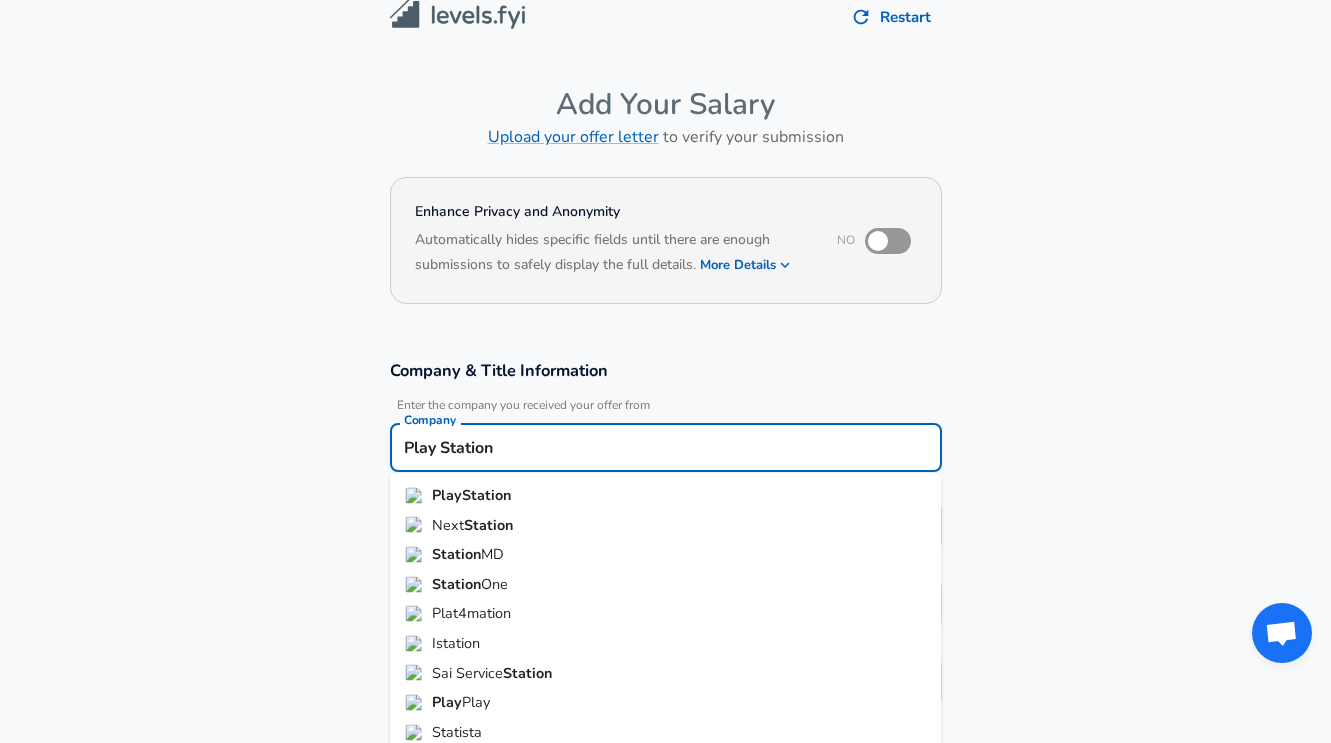 click on "Play Station" at bounding box center [666, 496] 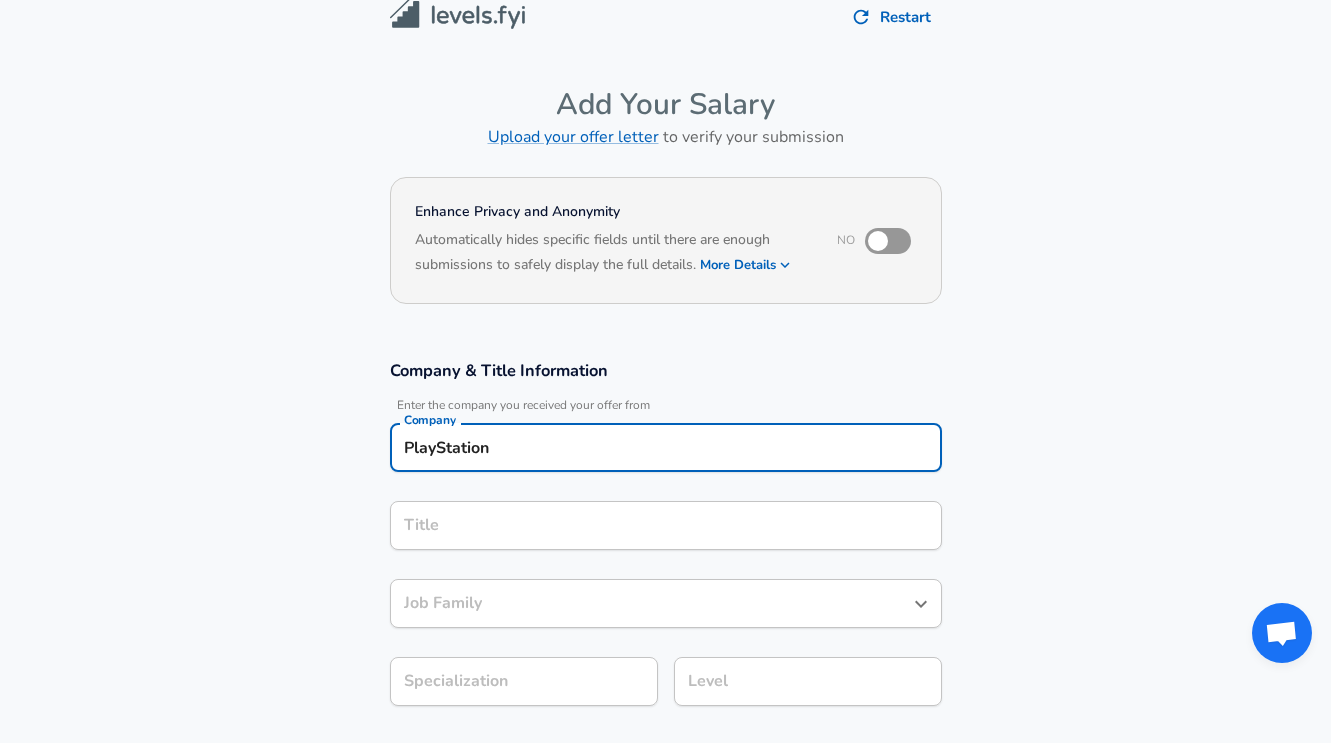 click on "Title" at bounding box center [666, 525] 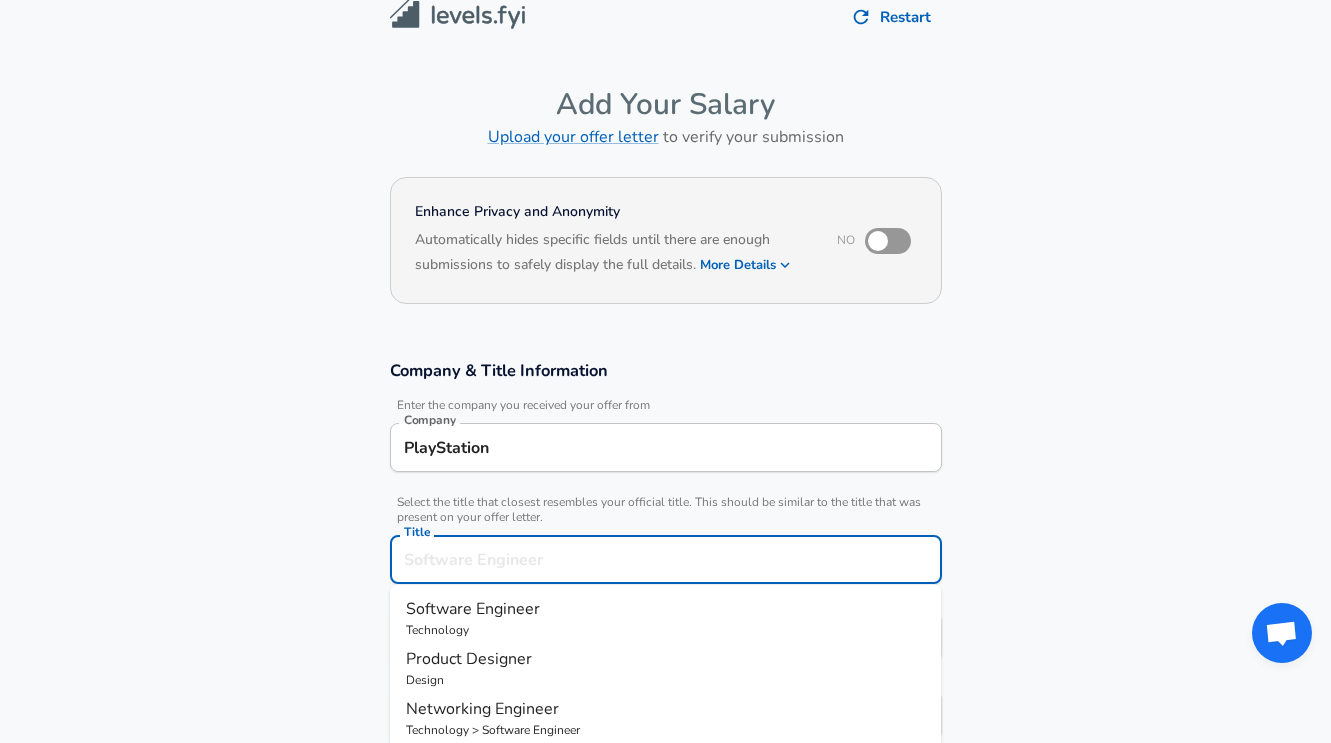 scroll, scrollTop: 60, scrollLeft: 0, axis: vertical 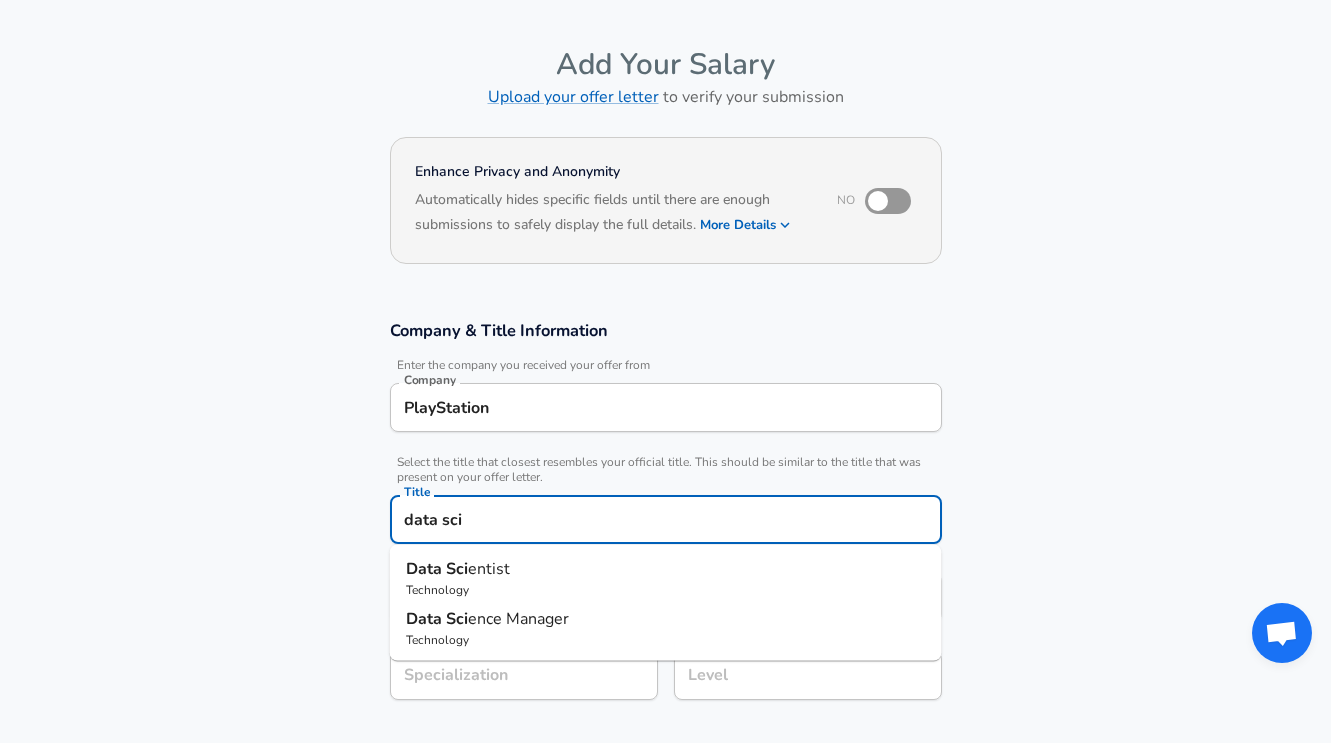 click on "entist" at bounding box center (489, 569) 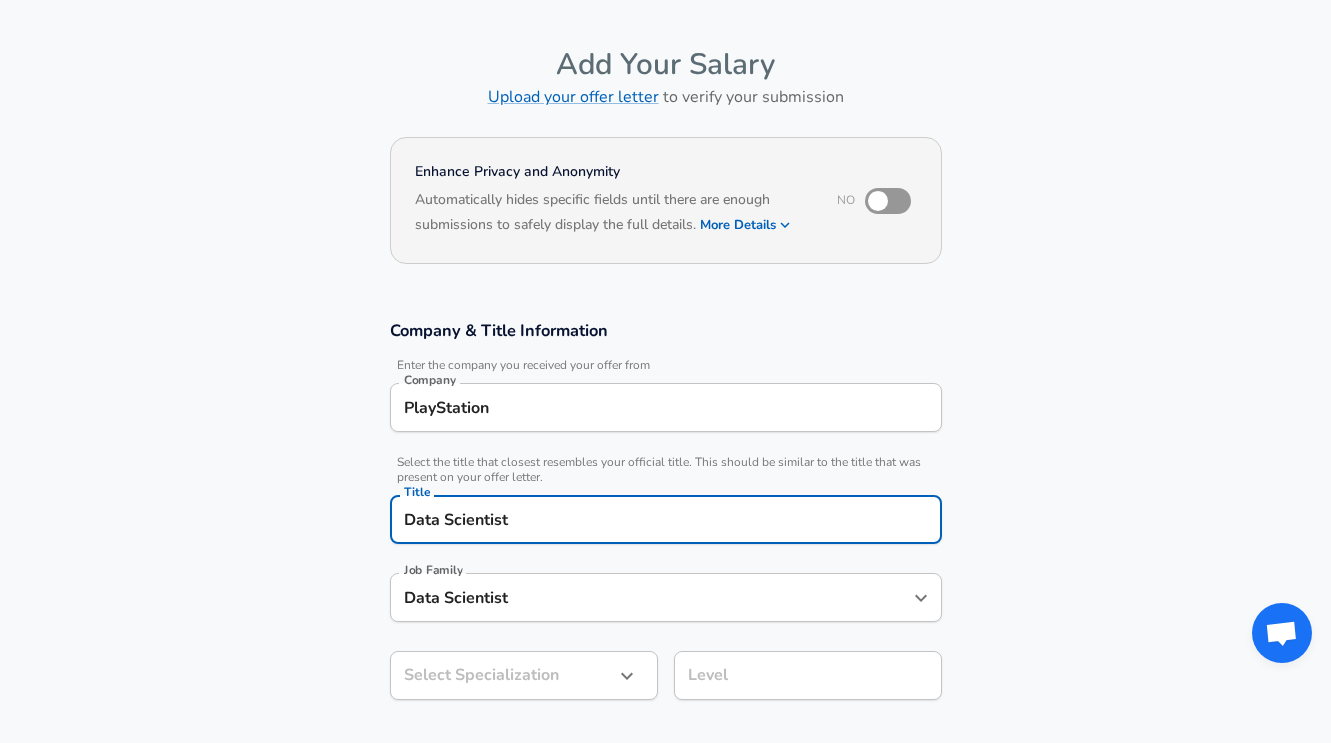 type on "Data Scientist" 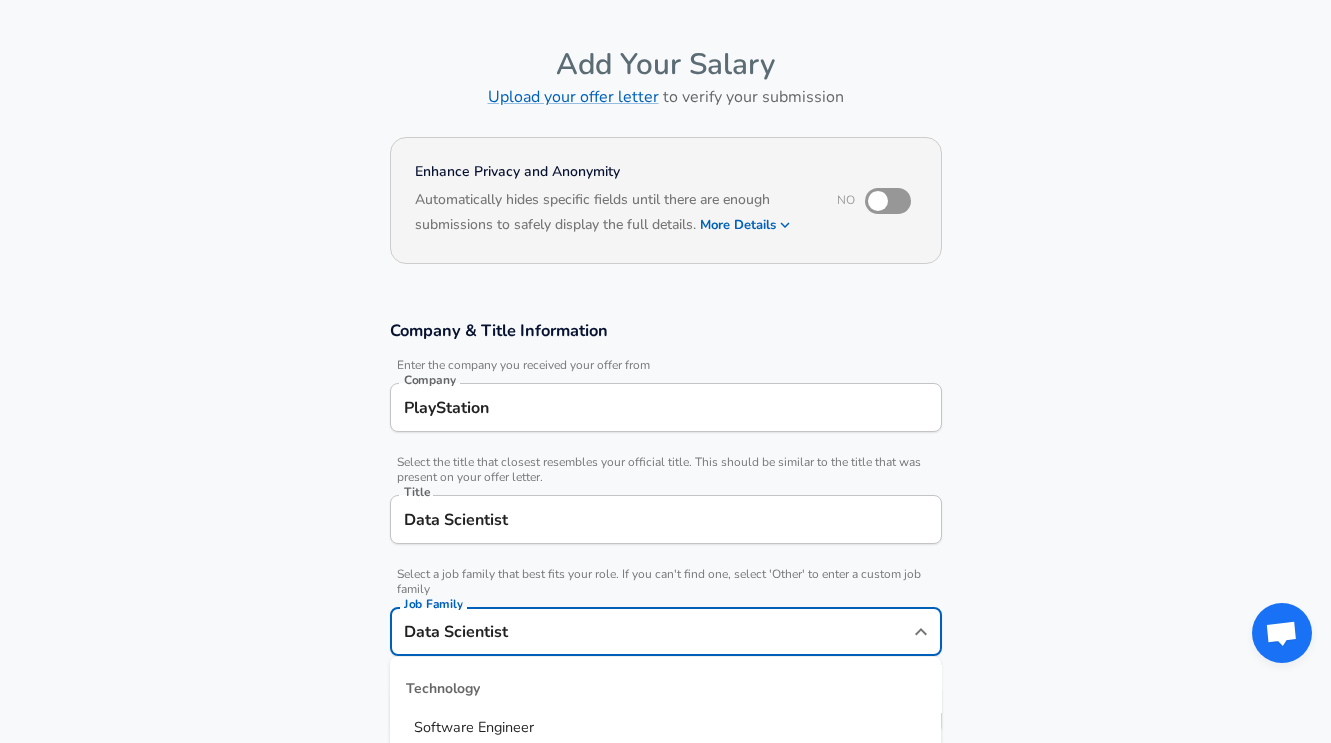 click on "Data Scientist" at bounding box center (651, 631) 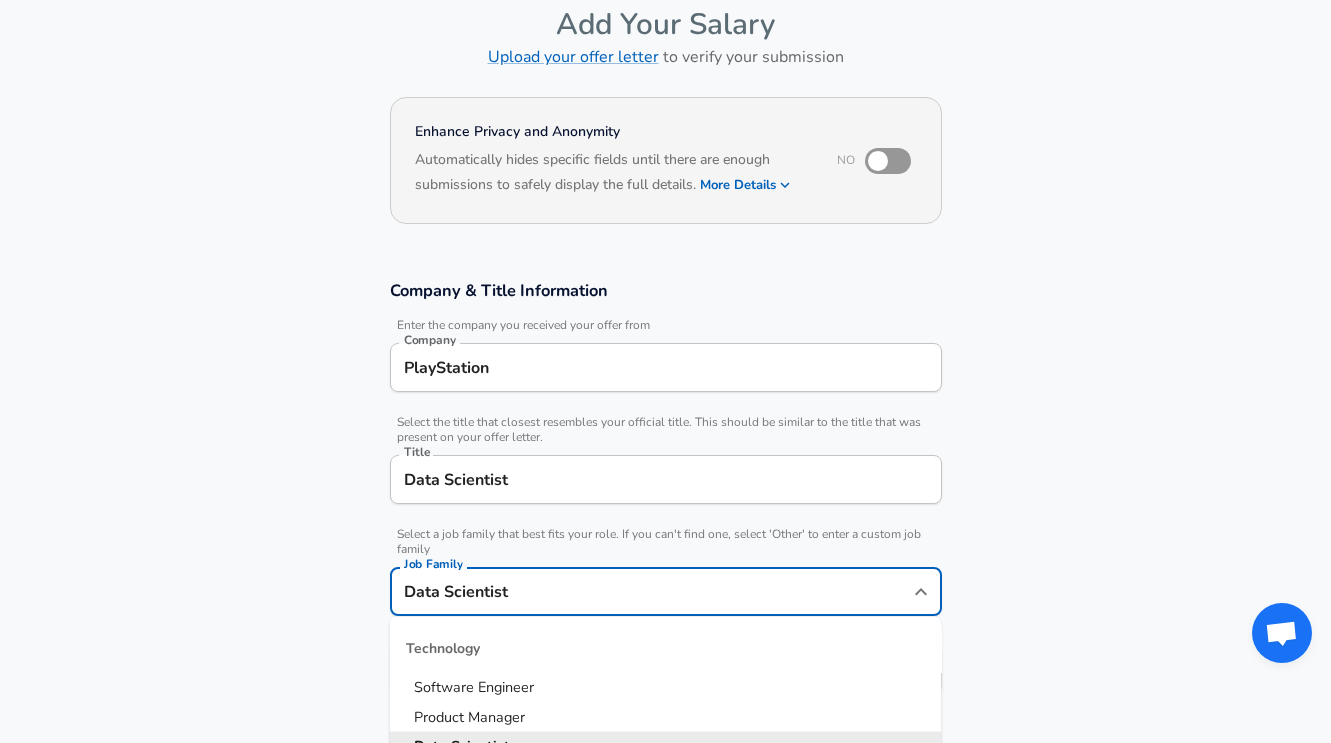 click on "Company & Title Information   Enter the company you received your offer from Company PlayStation Company   Select the title that closest resembles your official title. This should be similar to the title that was present on your offer letter. Title Data Scientist Title   Select a job family that best fits your role. If you can't find one, select 'Other' to enter a custom job family Job Family Data Scientist Job Family Technology Software Engineer Product Manager Data     Scientist Software Engineering Manager Technical Program Manager Solution Architect Program Manager Project Manager Data    Science Manager Technical Writer Engineering Biomedical Engineer Civil Engineer Hardware Engineer Mechanical Engineer Geological Engineer Electrical Engineer Controls Engineer Chemical Engineer Aerospace Engineer Materials Engineer Optical Engineer MEP Engineer Prompt Engineer Business Management Consultant Business Development Sales Sales Legal Legal Sales Sales Engineer Legal Regulatory Affairs Sales Customer Success" at bounding box center (665, 497) 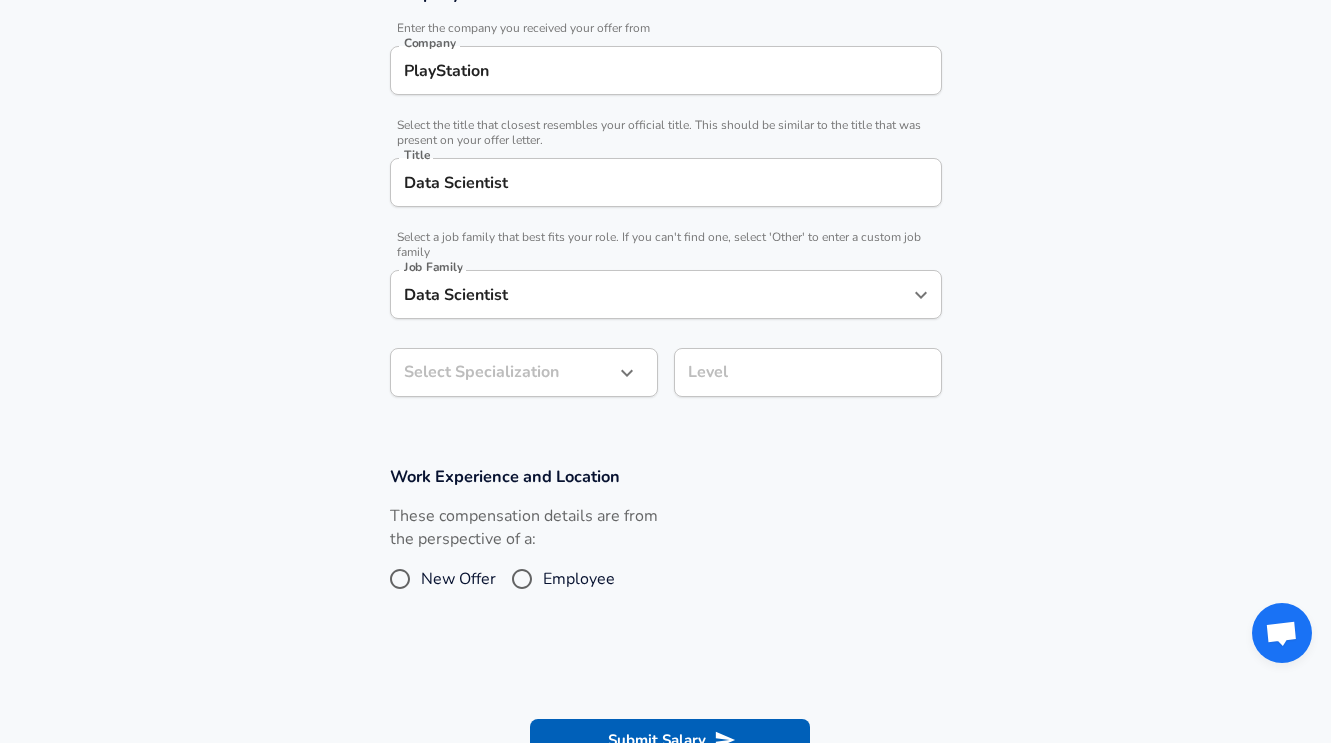 click on "We value your privacy We use cookies to enhance your browsing experience, serve personalized ads or content, and analyze our traffic. By clicking "Accept All", you consent to our use of cookies. Customize    Accept All   Customize Consent Preferences   We use cookies to help you navigate efficiently and perform certain functions. You will find detailed information about all cookies under each consent category below. The cookies that are categorized as "Necessary" are stored on your browser as they are essential for enabling the basic functionalities of the site. ...  Show more Necessary Always Active Necessary cookies are required to enable the basic features of this site, such as providing secure log-in or adjusting your consent preferences. These cookies do not store any personally identifiable data. Cookie _GRECAPTCHA Duration 5 months 27 days Description Google Recaptcha service sets this cookie to identify bots to protect the website against malicious spam attacks. Cookie __stripe_mid Duration 1 year MR" at bounding box center (665, -26) 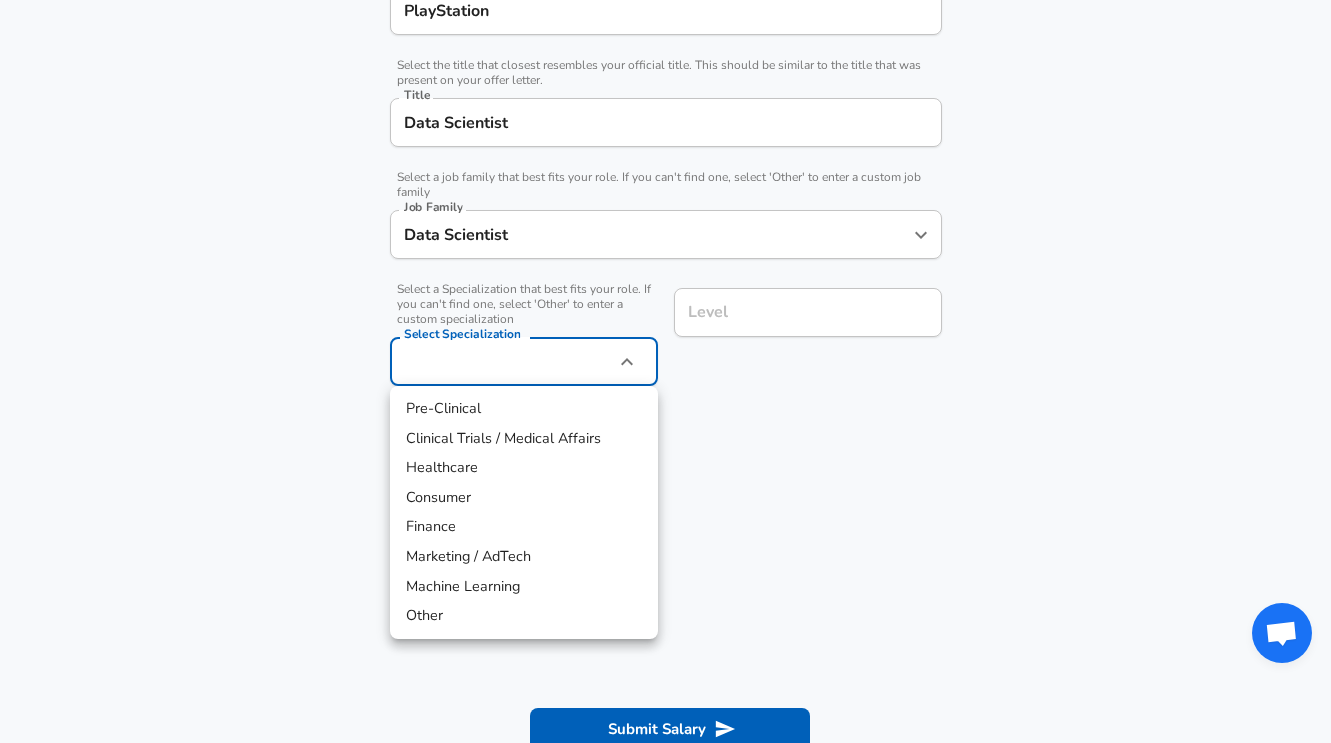 click on "Other" at bounding box center (524, 616) 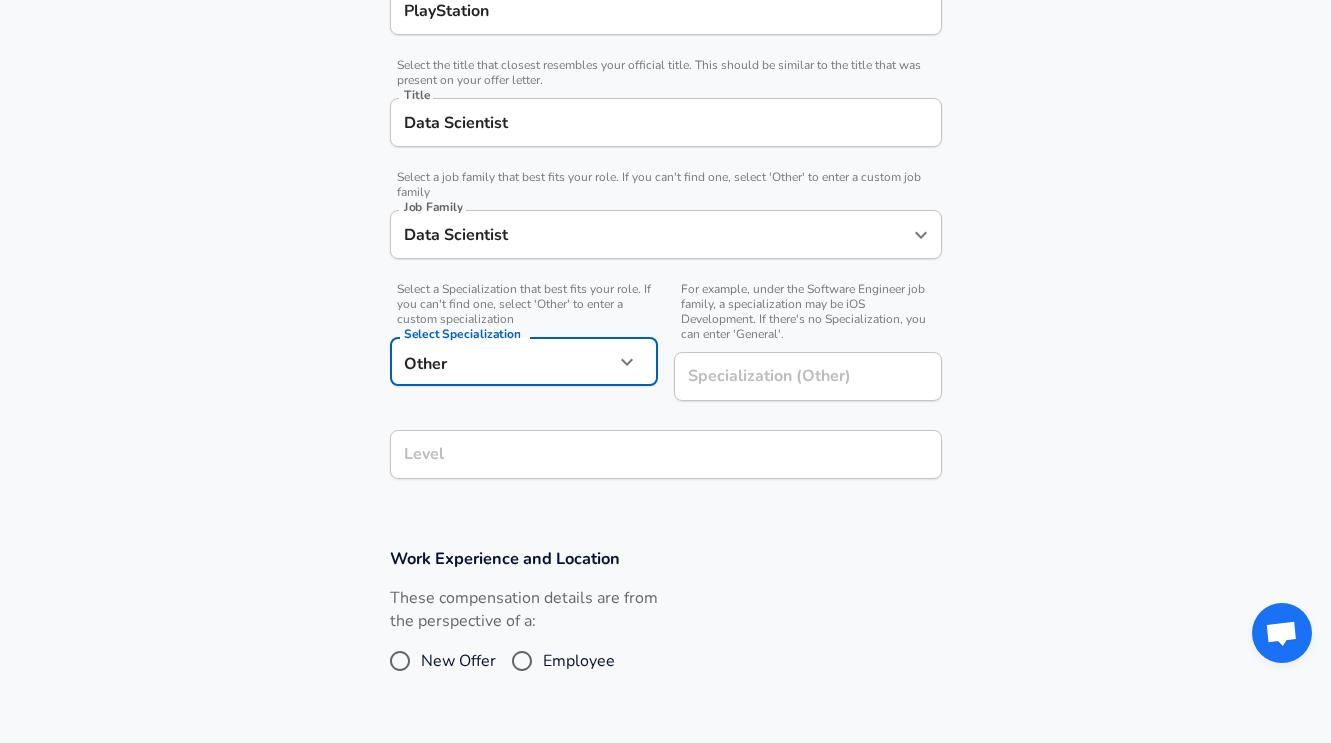 click on "For example, under the Software Engineer job family, a specialization may be iOS Development. If there's no Specialization, you can enter 'General'. Specialization (Other) Specialization (Other)" at bounding box center (800, 343) 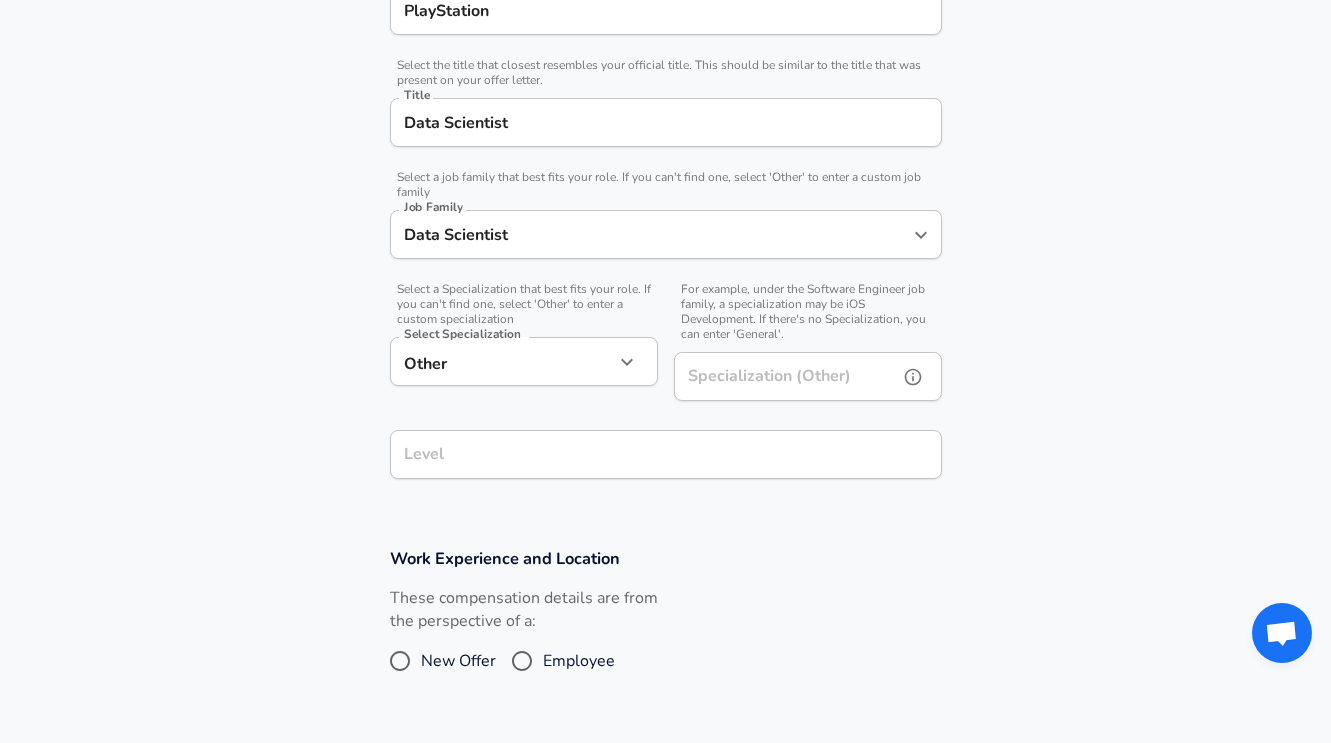 click on "Specialization (Other) Specialization (Other)" at bounding box center [808, 379] 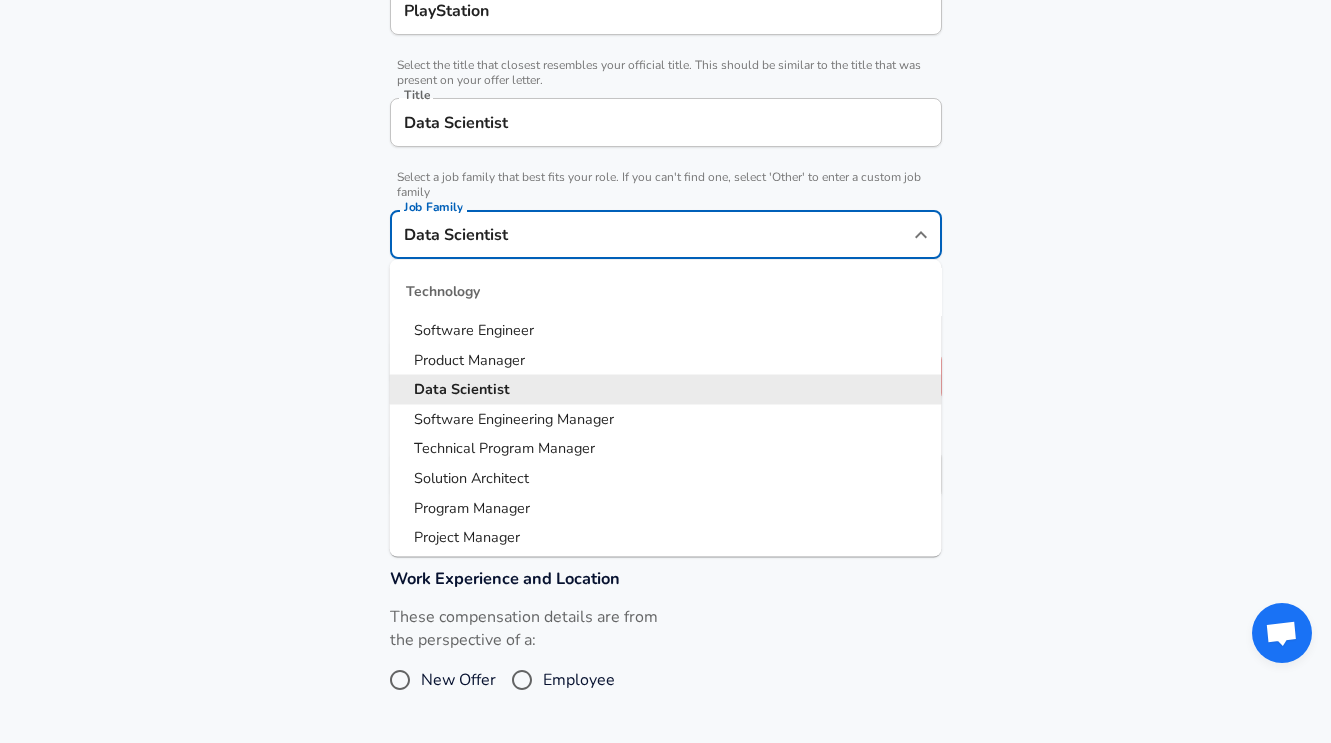 click on "Data Scientist" at bounding box center (651, 234) 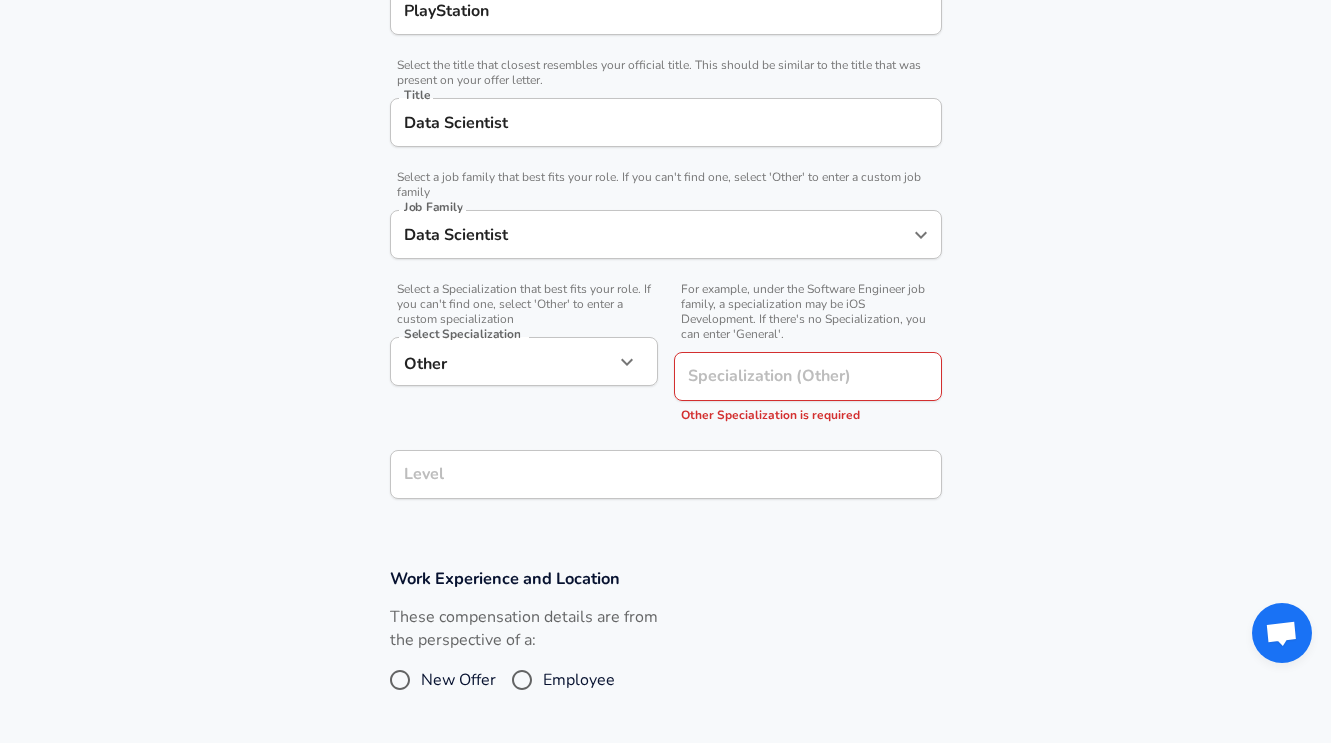 click on "Level Level" at bounding box center [666, 473] 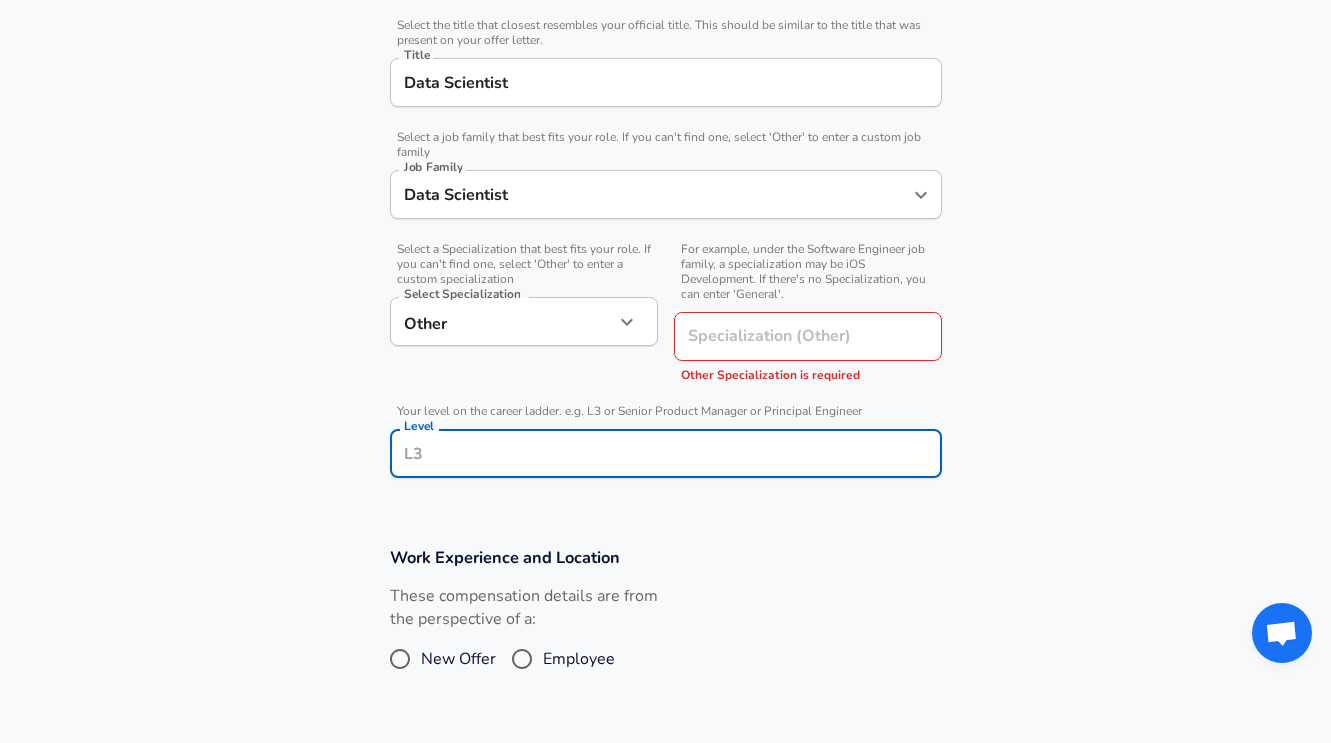 click on "Level" at bounding box center [666, 453] 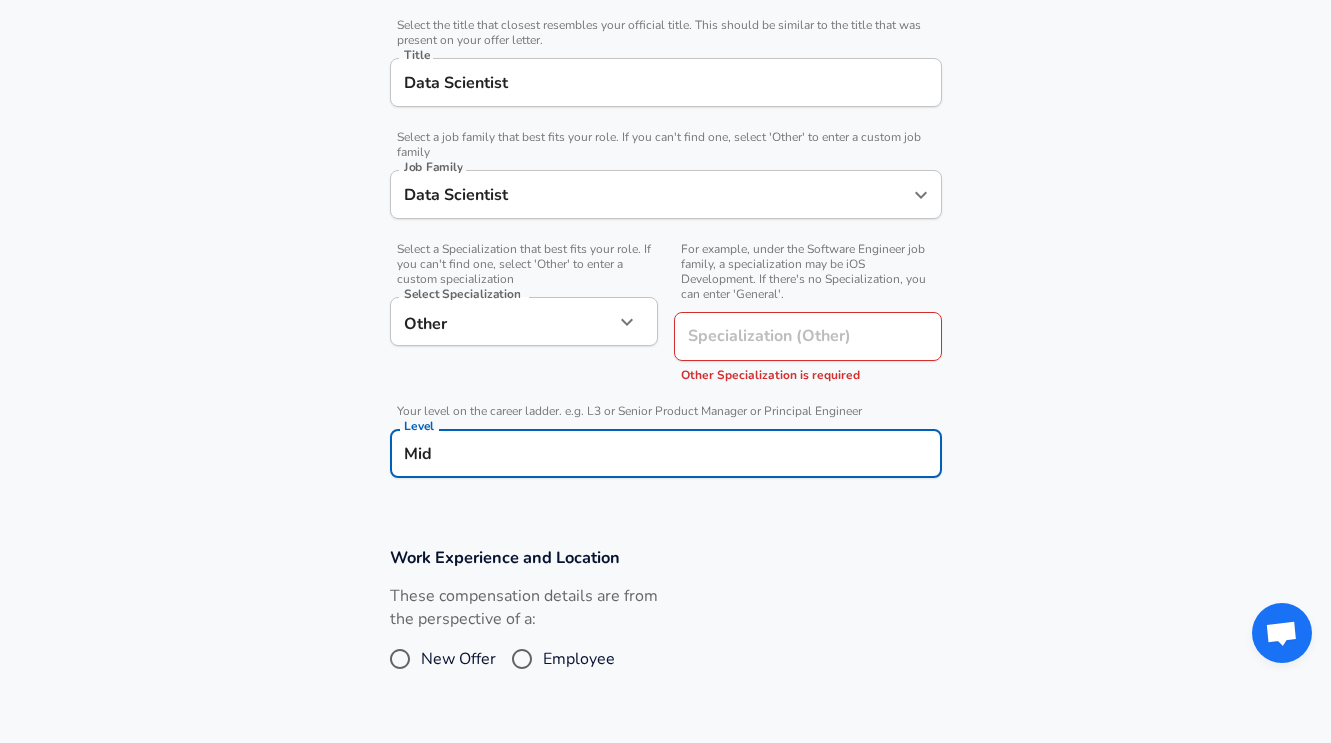 type on "Mid" 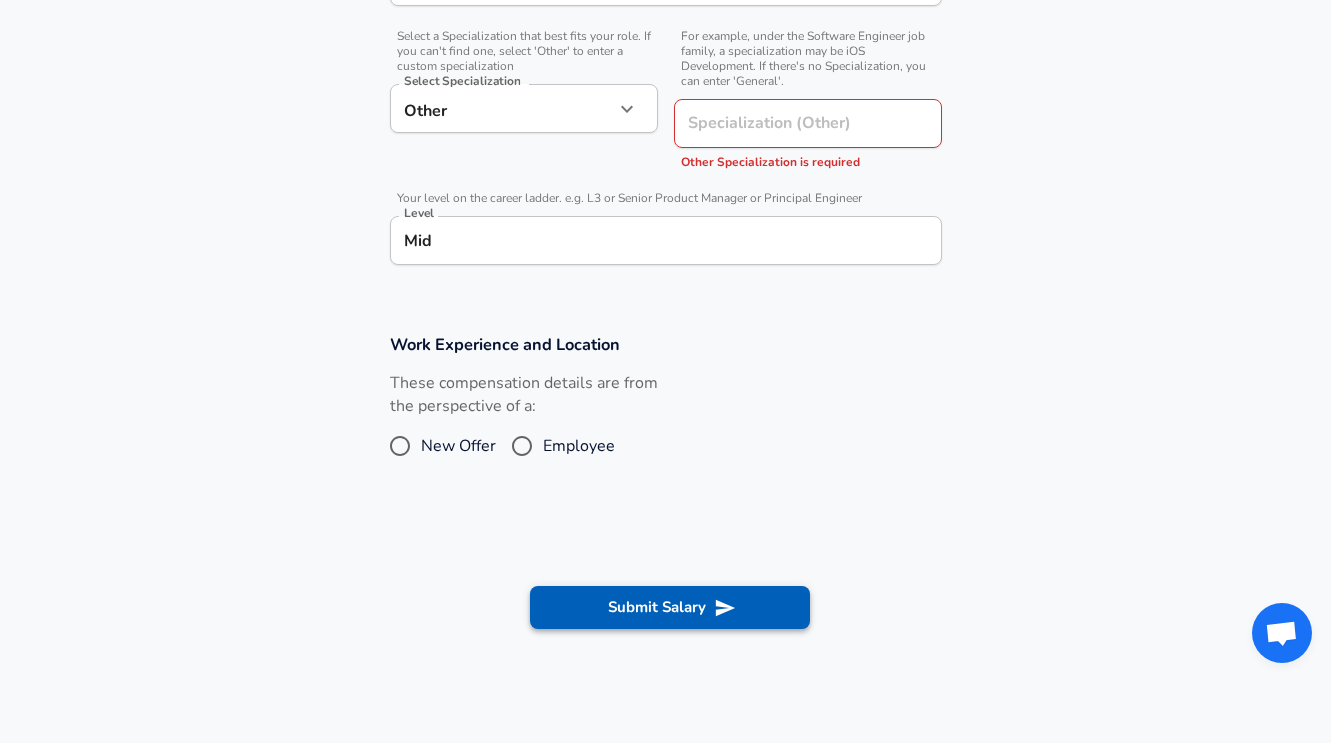 scroll, scrollTop: 717, scrollLeft: 0, axis: vertical 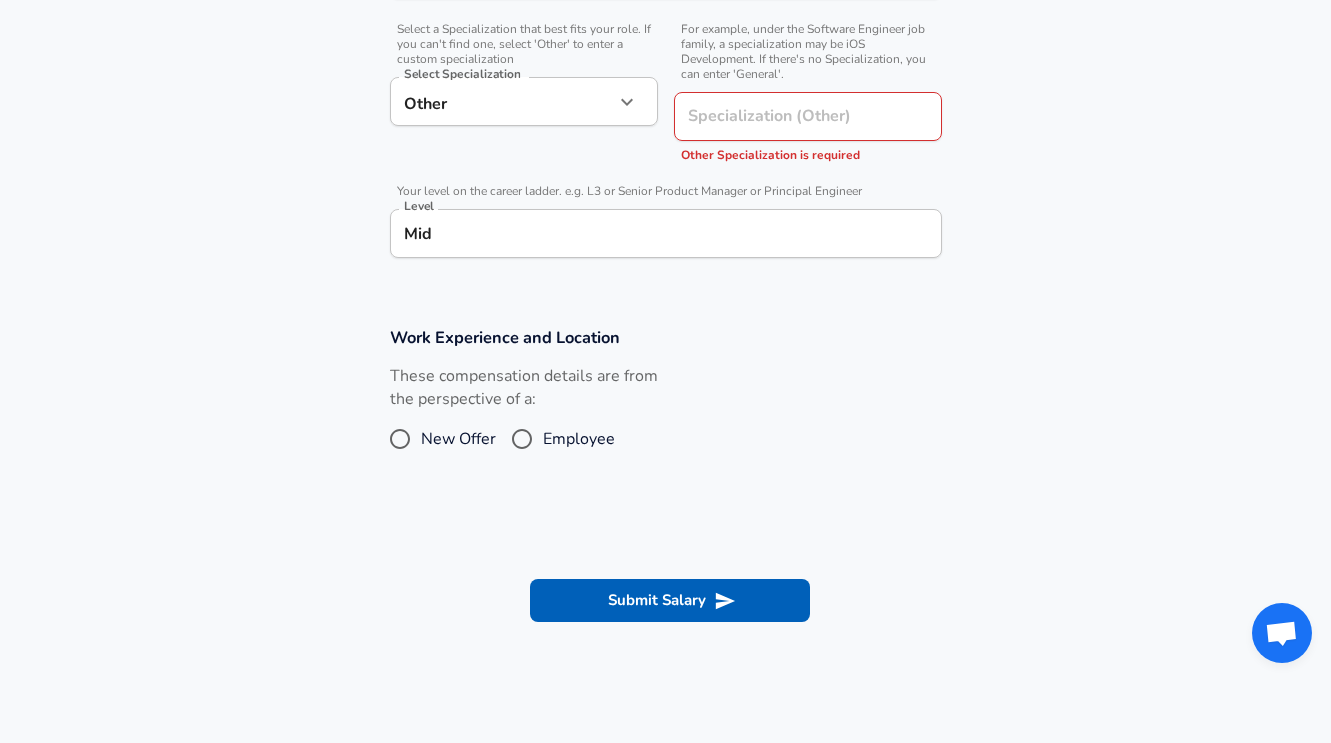 click on "New Offer" at bounding box center (458, 439) 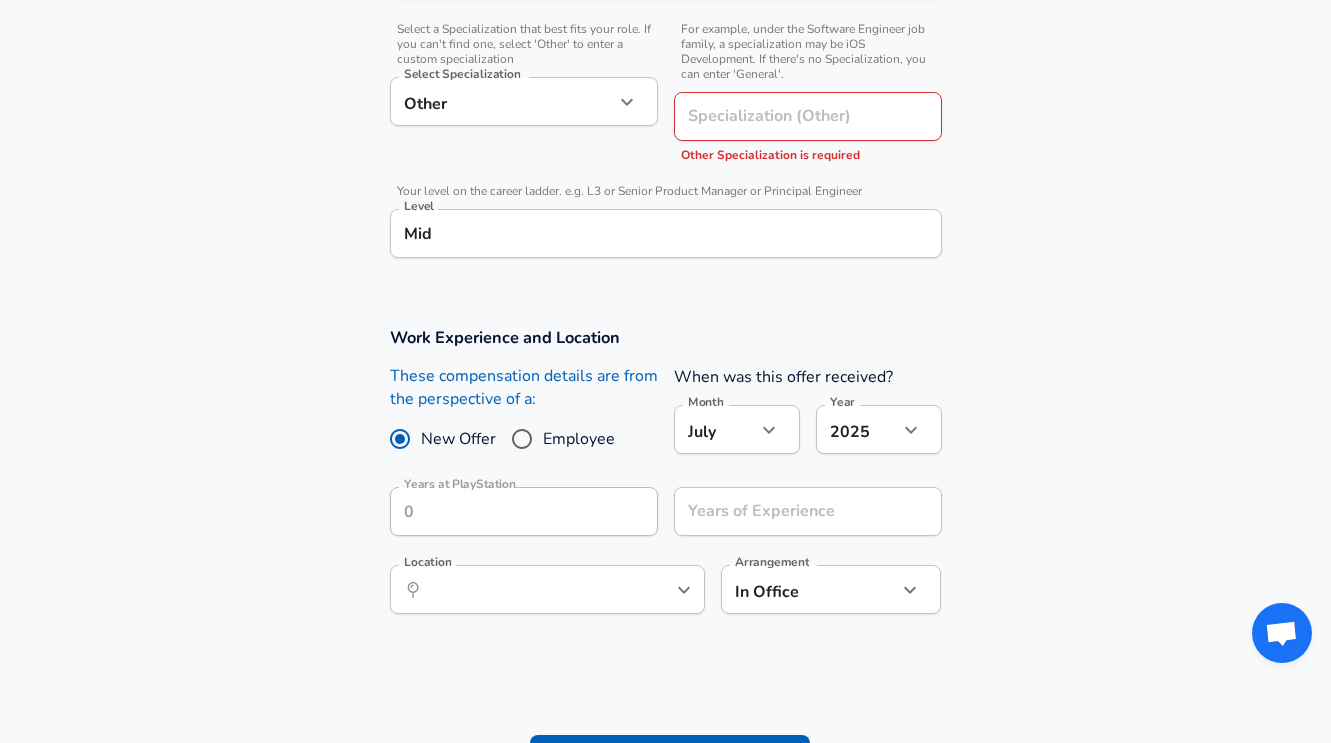 scroll, scrollTop: 936, scrollLeft: 0, axis: vertical 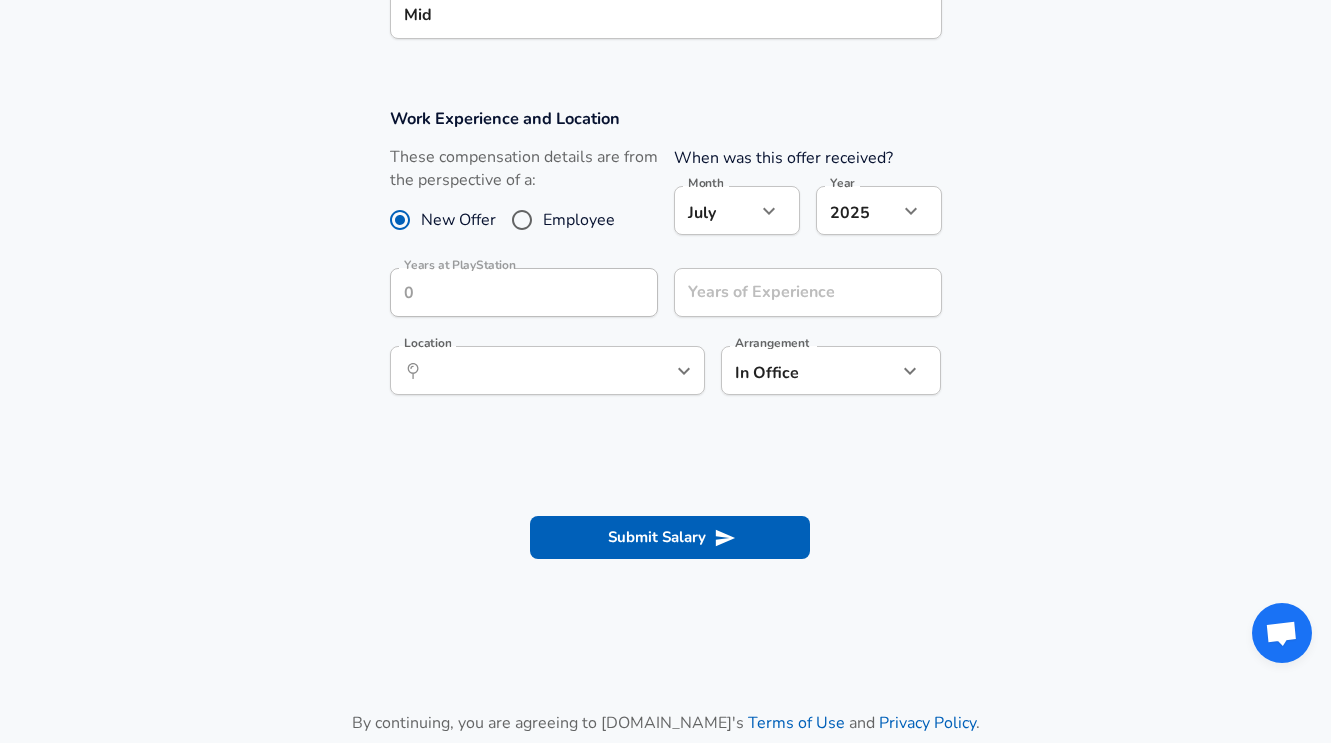 click on "Submit Salary" at bounding box center [665, 534] 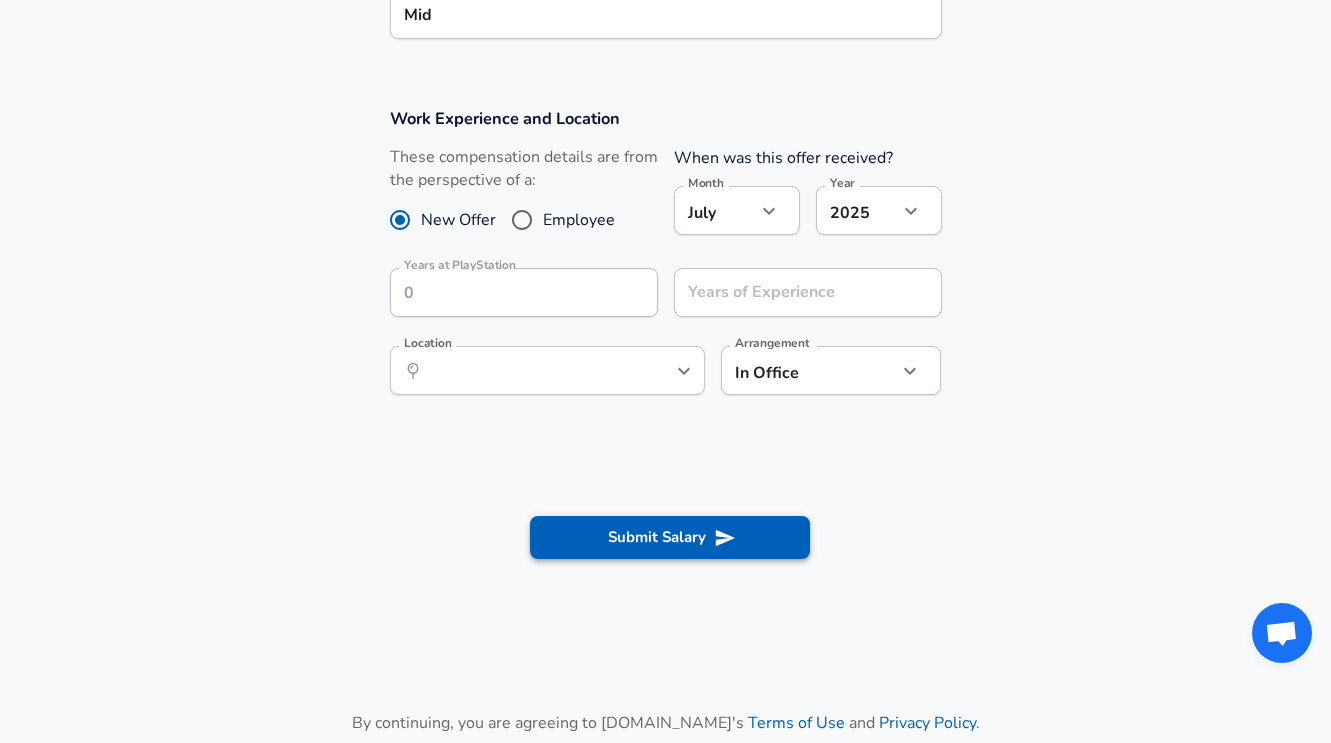click on "Submit Salary" at bounding box center [670, 537] 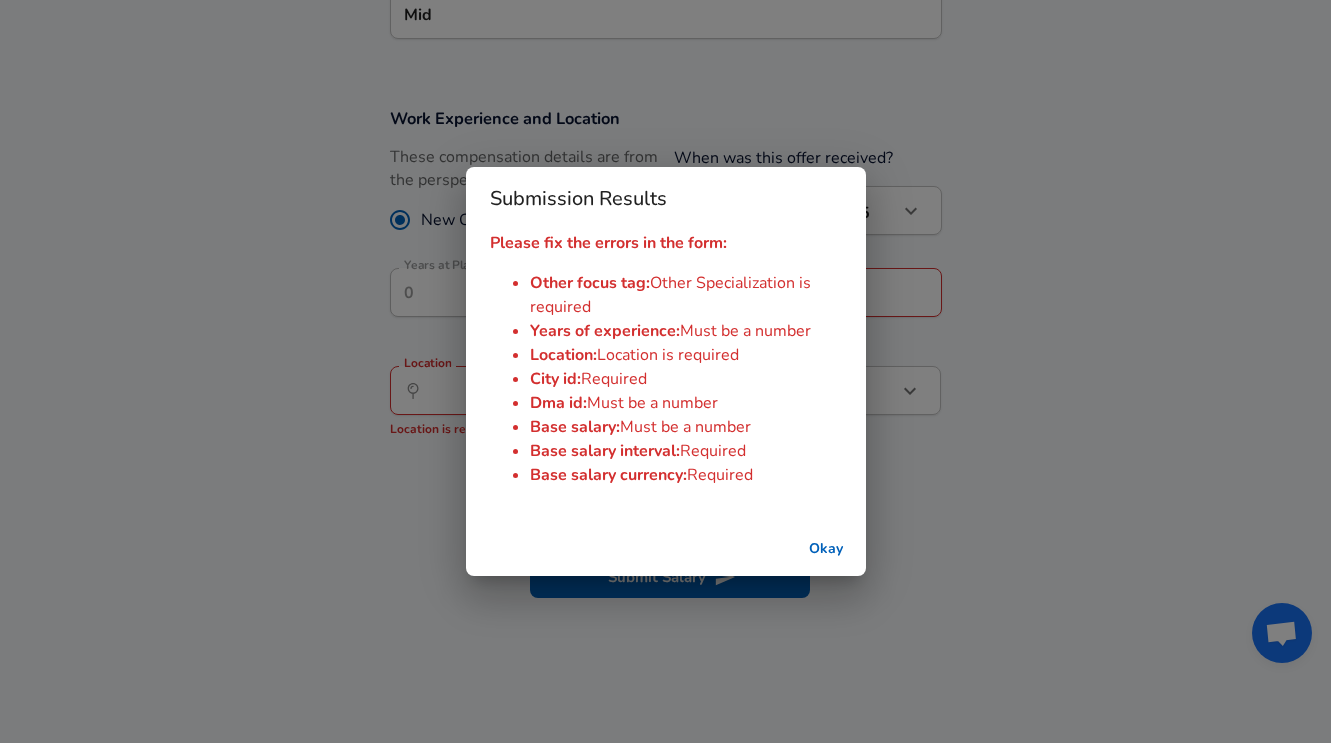 click on "Okay" at bounding box center (826, 549) 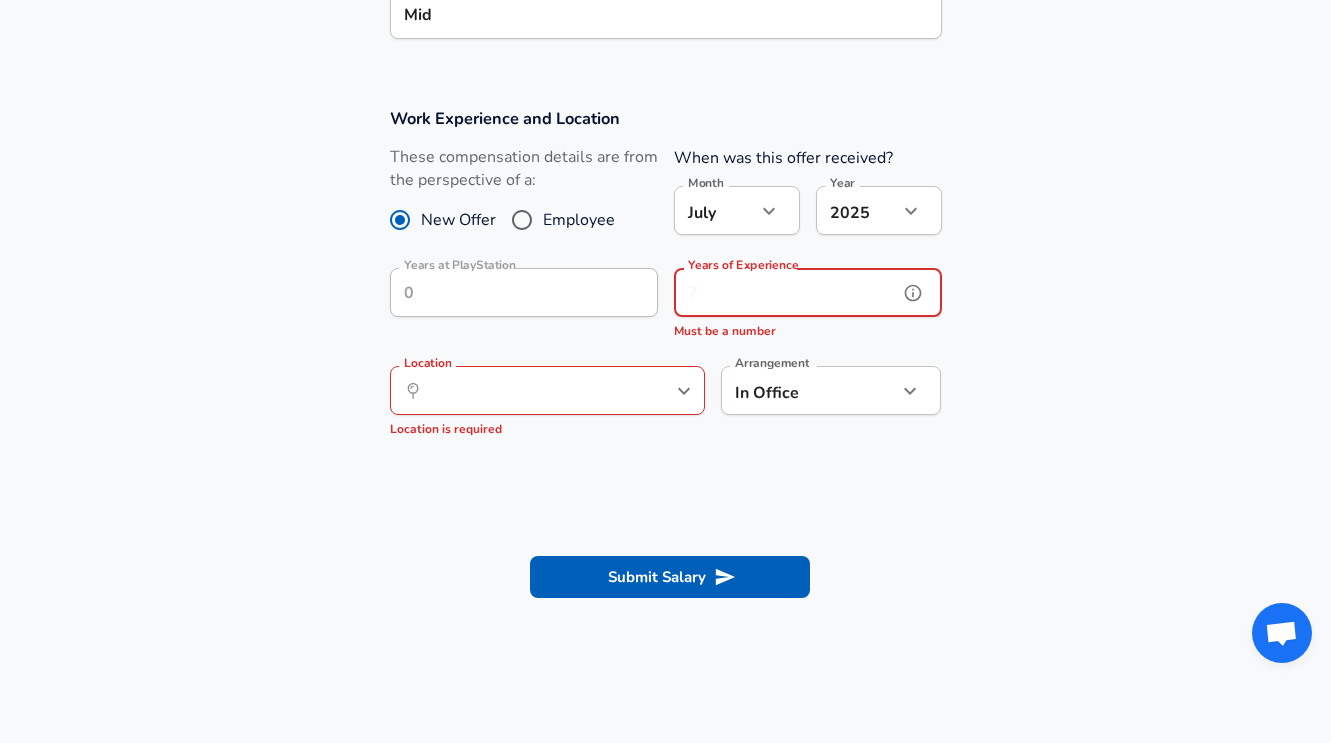 click on "Years of Experience" at bounding box center (786, 292) 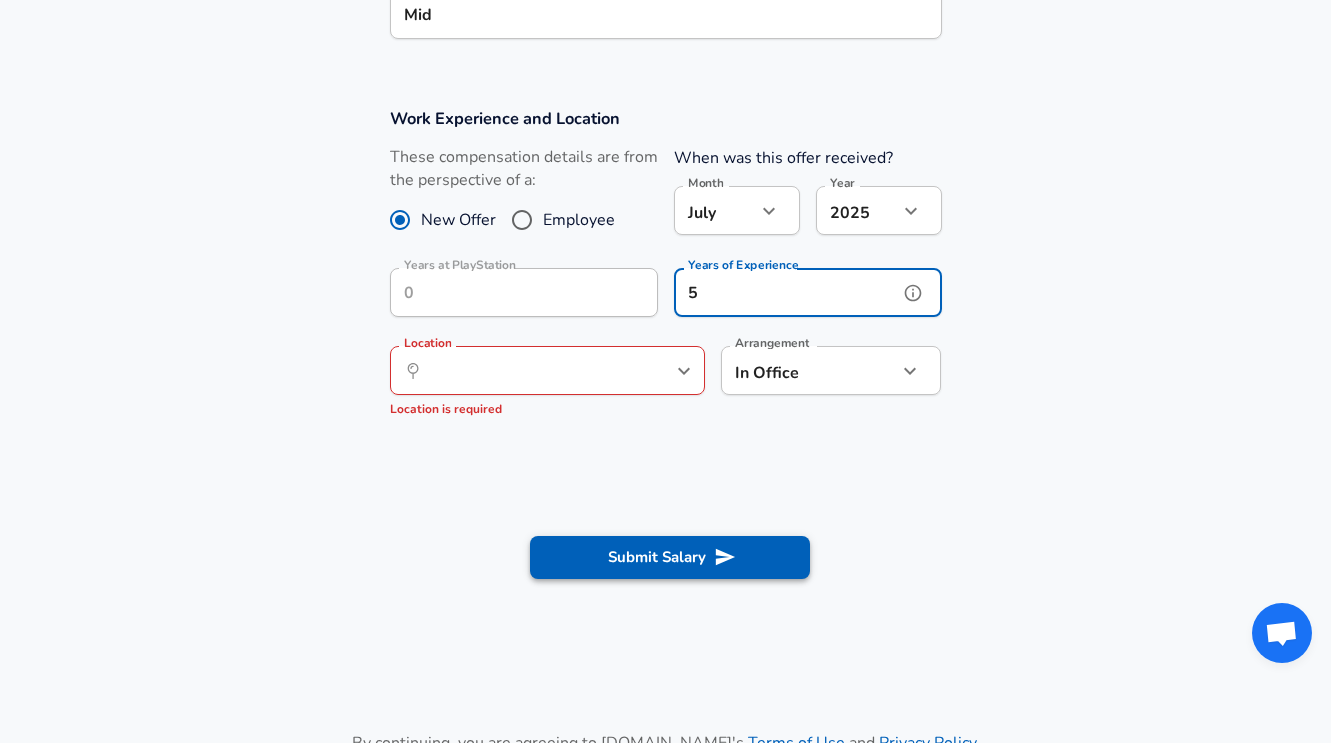type on "5" 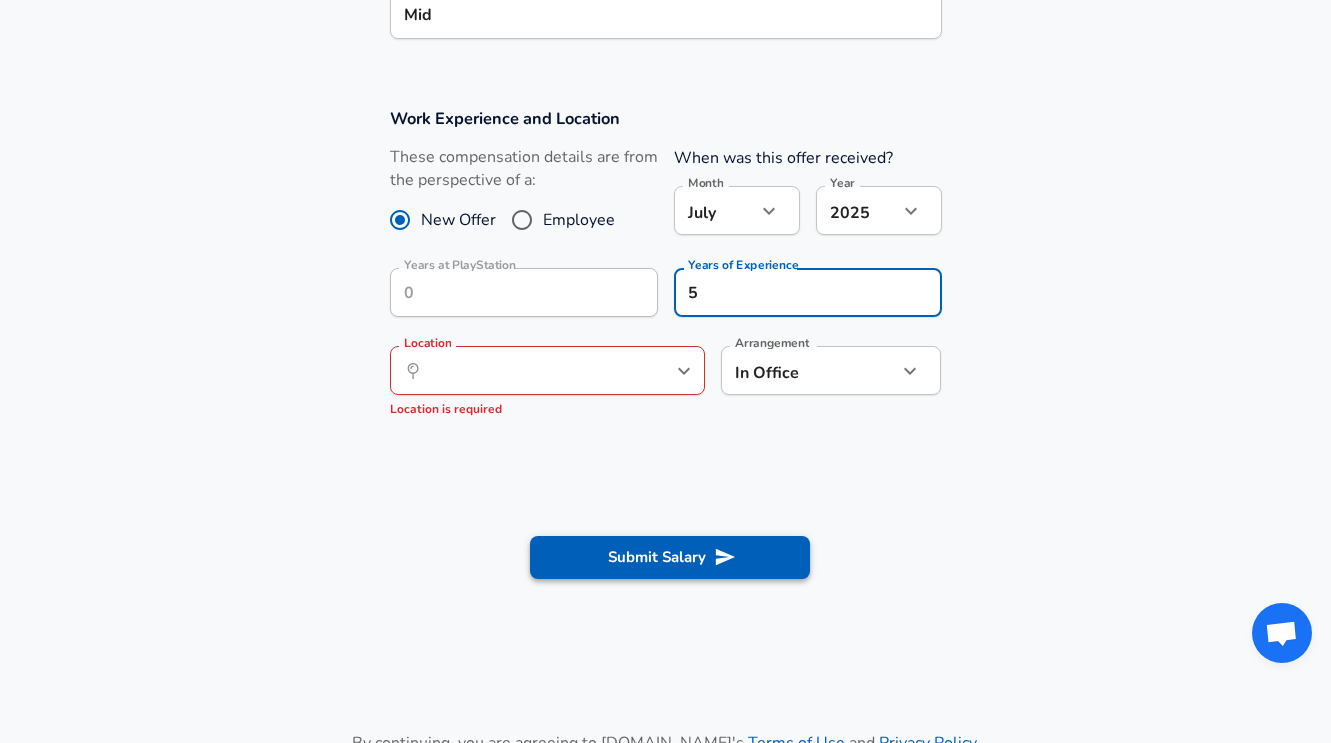 click on "Submit Salary" at bounding box center [670, 557] 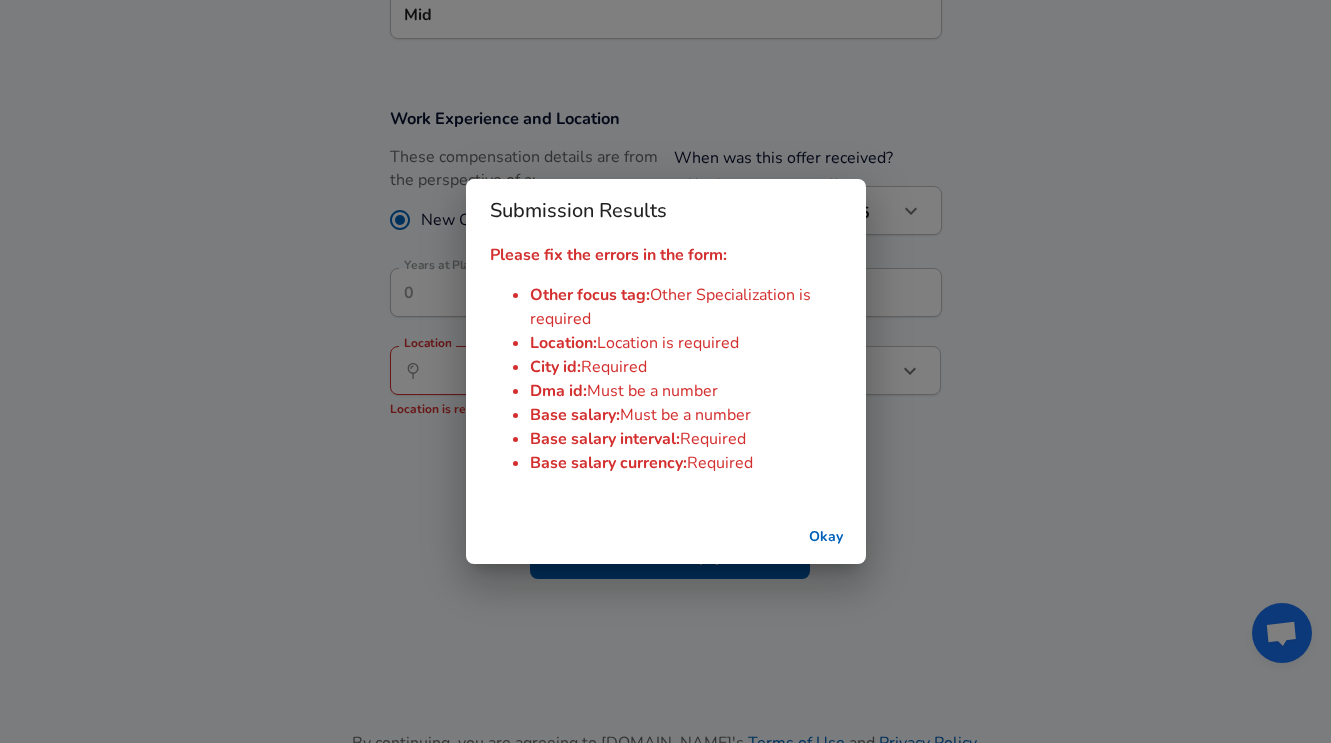 click on "Okay" at bounding box center [826, 537] 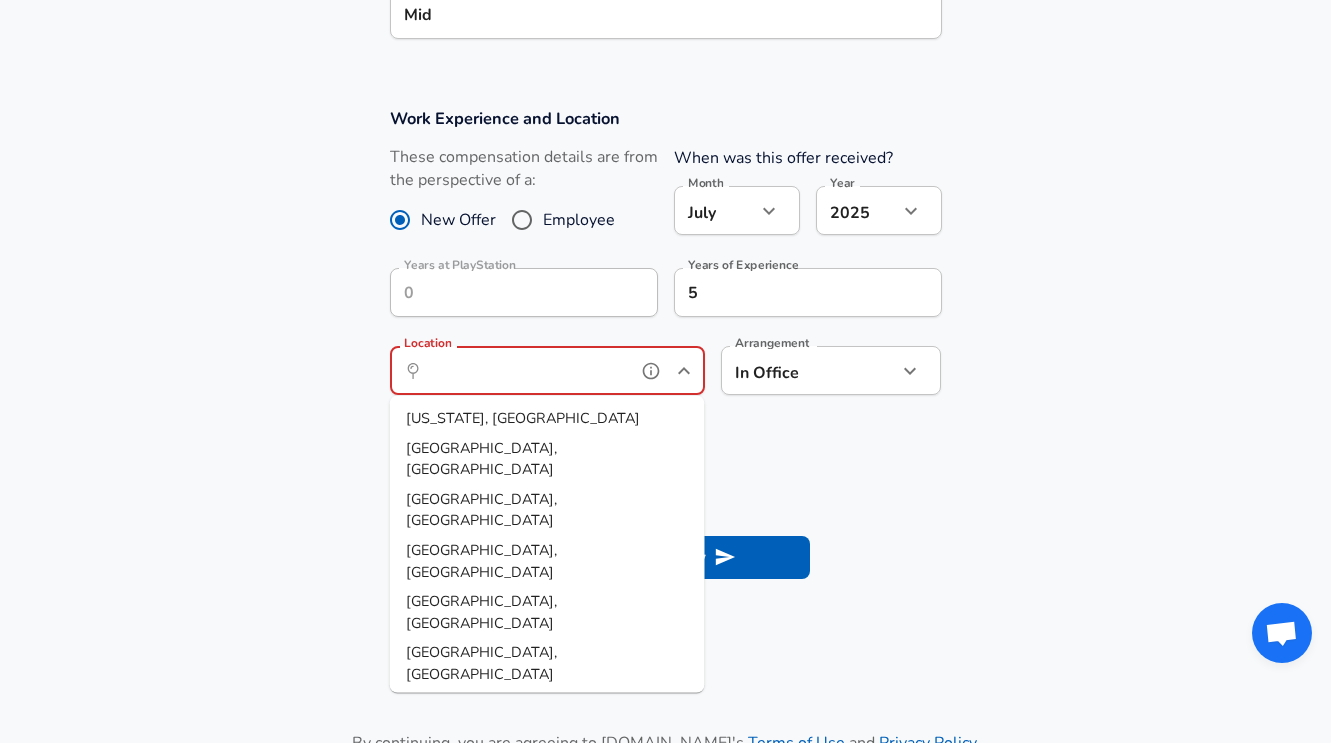 click on "Location" at bounding box center (525, 370) 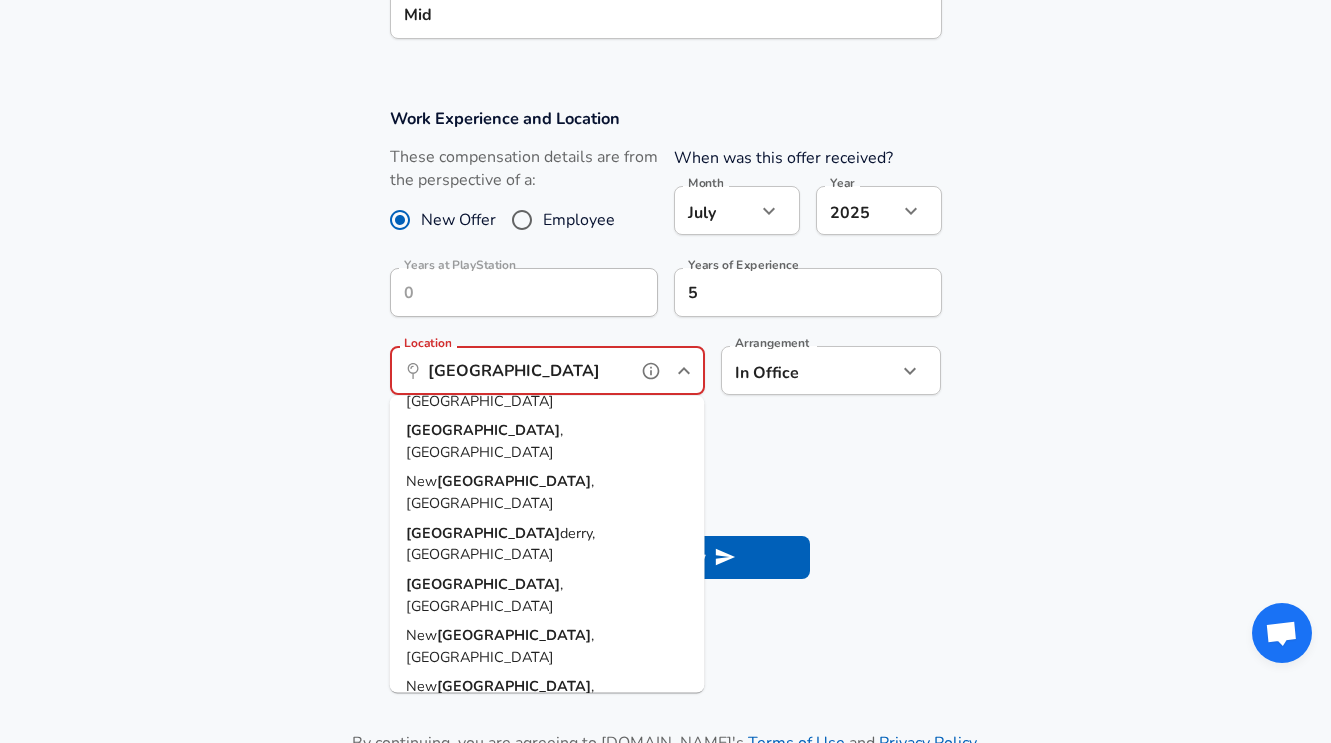 scroll, scrollTop: 0, scrollLeft: 0, axis: both 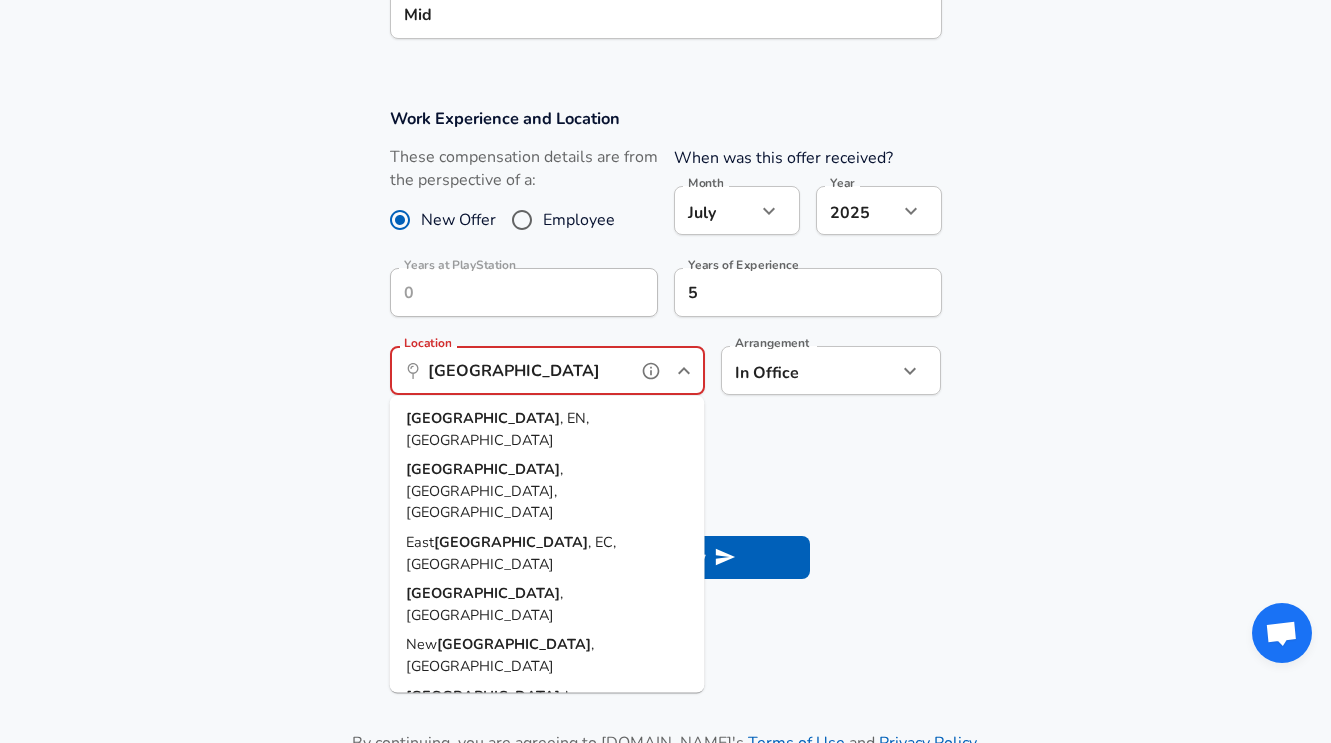 click on ", EN, [GEOGRAPHIC_DATA]" at bounding box center (497, 429) 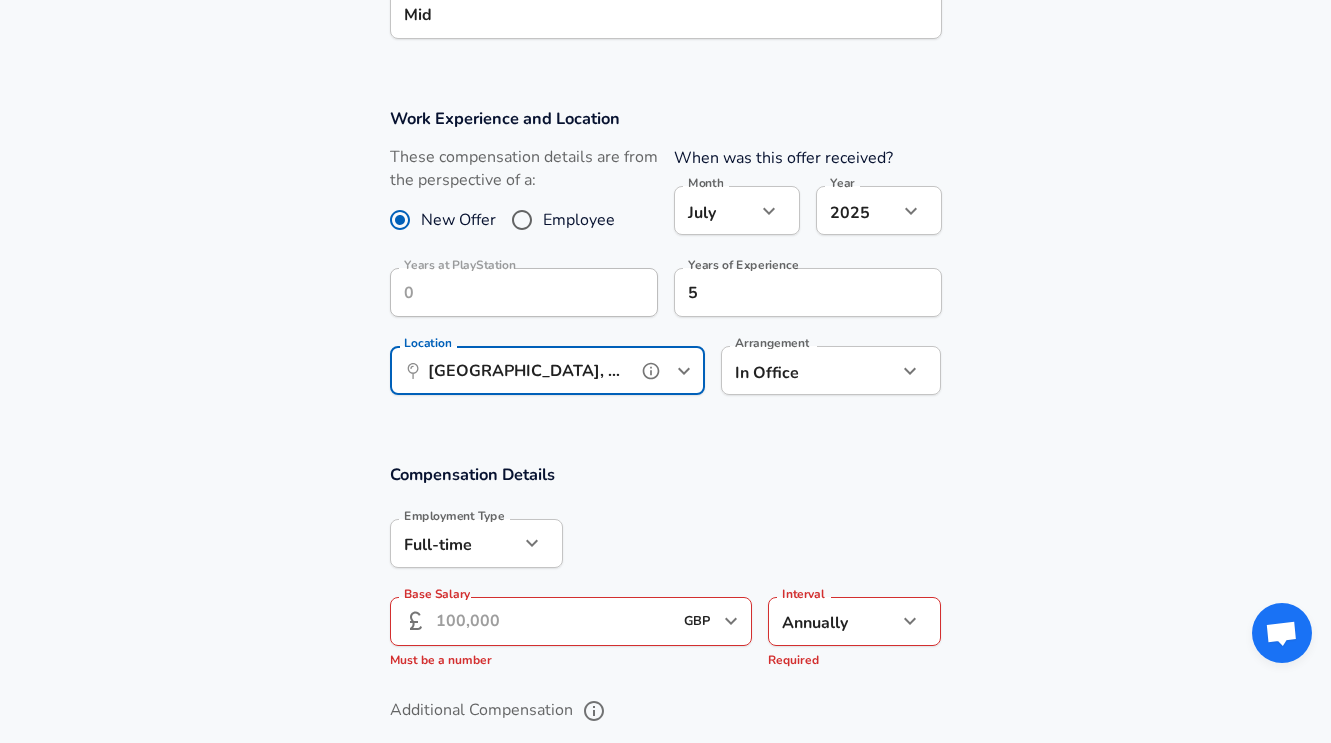 type on "[GEOGRAPHIC_DATA], EN, [GEOGRAPHIC_DATA]" 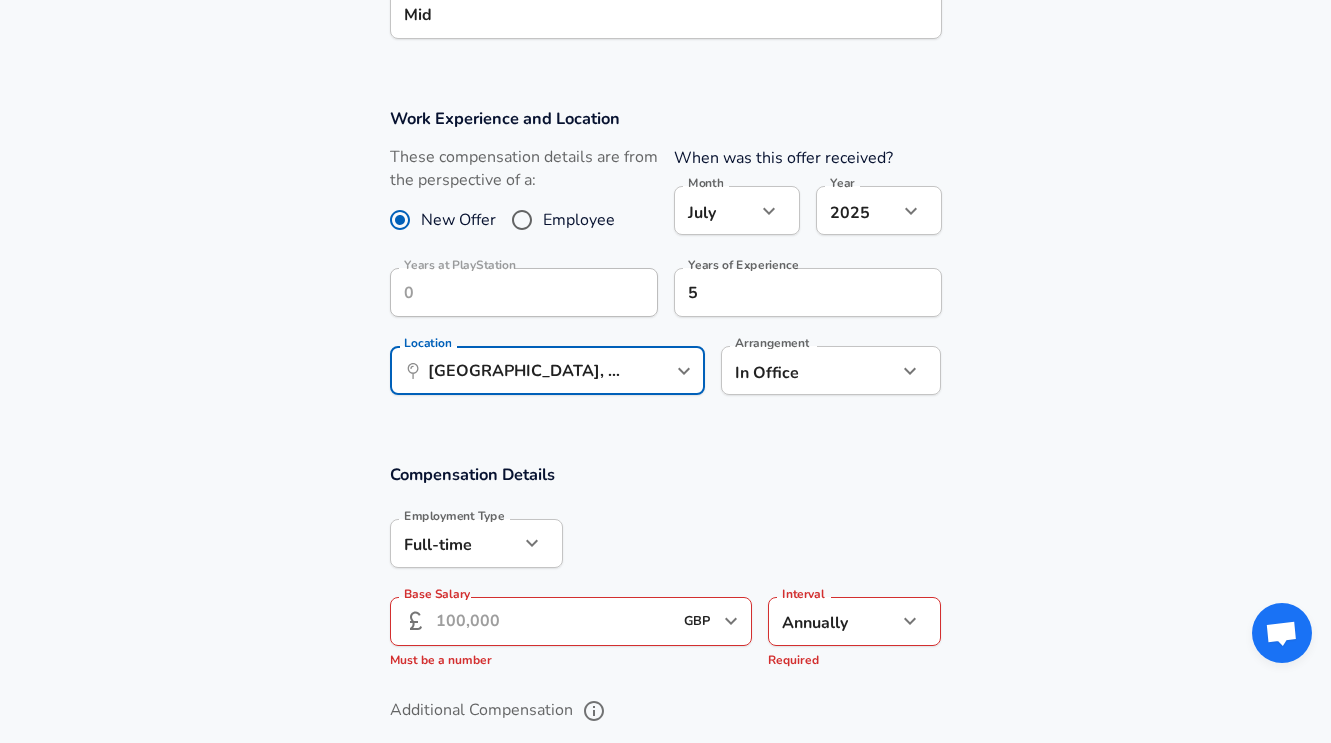 click on "Base Salary" at bounding box center (554, 621) 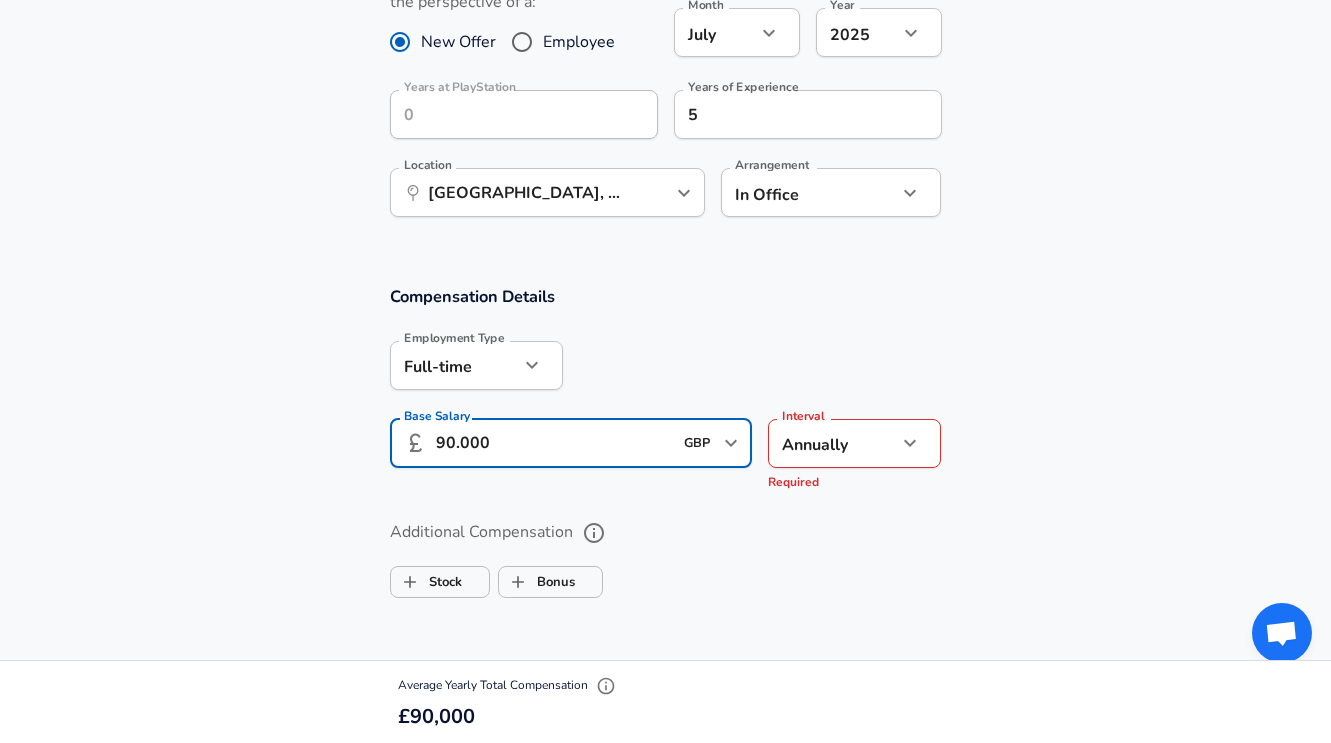 scroll, scrollTop: 1210, scrollLeft: 0, axis: vertical 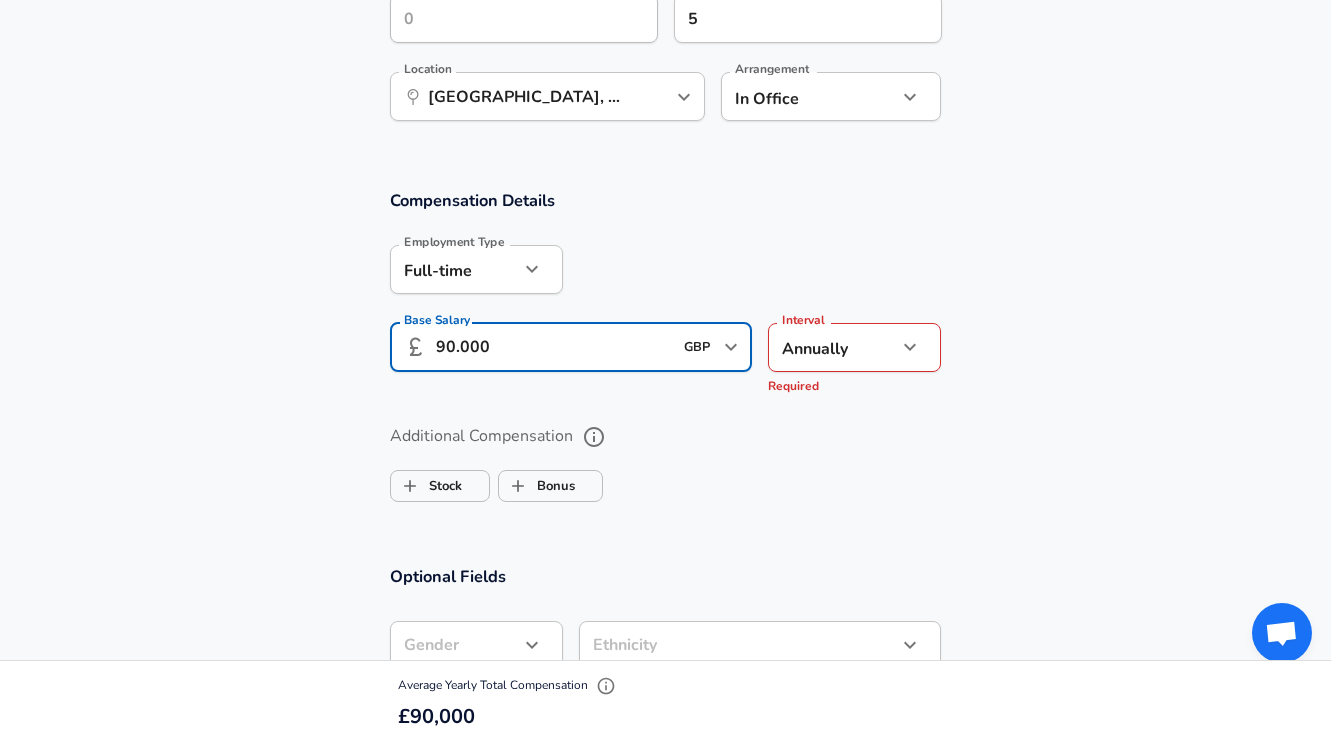 type on "90.000" 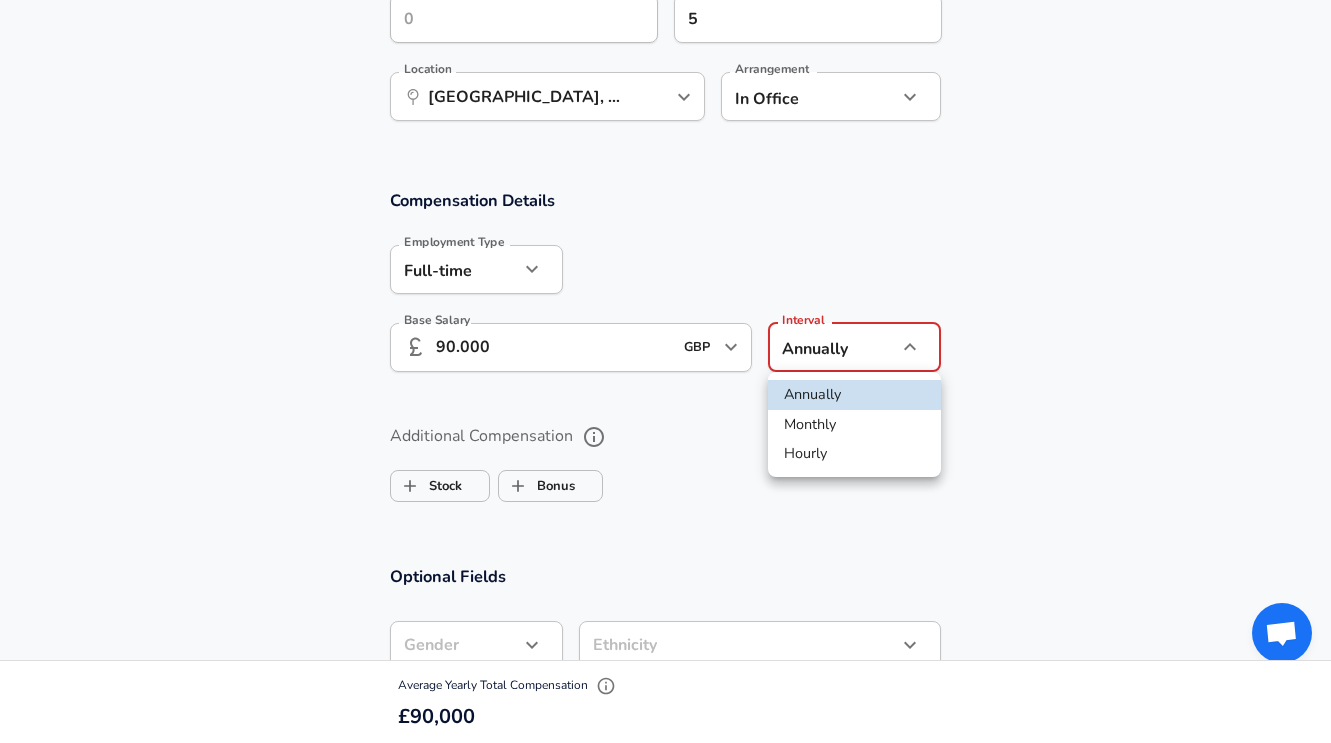 click on "We value your privacy We use cookies to enhance your browsing experience, serve personalized ads or content, and analyze our traffic. By clicking "Accept All", you consent to our use of cookies. Customize    Accept All   Customize Consent Preferences   We use cookies to help you navigate efficiently and perform certain functions. You will find detailed information about all cookies under each consent category below. The cookies that are categorized as "Necessary" are stored on your browser as they are essential for enabling the basic functionalities of the site. ...  Show more Necessary Always Active Necessary cookies are required to enable the basic features of this site, such as providing secure log-in or adjusting your consent preferences. These cookies do not store any personally identifiable data. Cookie _GRECAPTCHA Duration 5 months 27 days Description Google Recaptcha service sets this cookie to identify bots to protect the website against malicious spam attacks. Cookie __stripe_mid Duration 1 year MR" at bounding box center (665, -839) 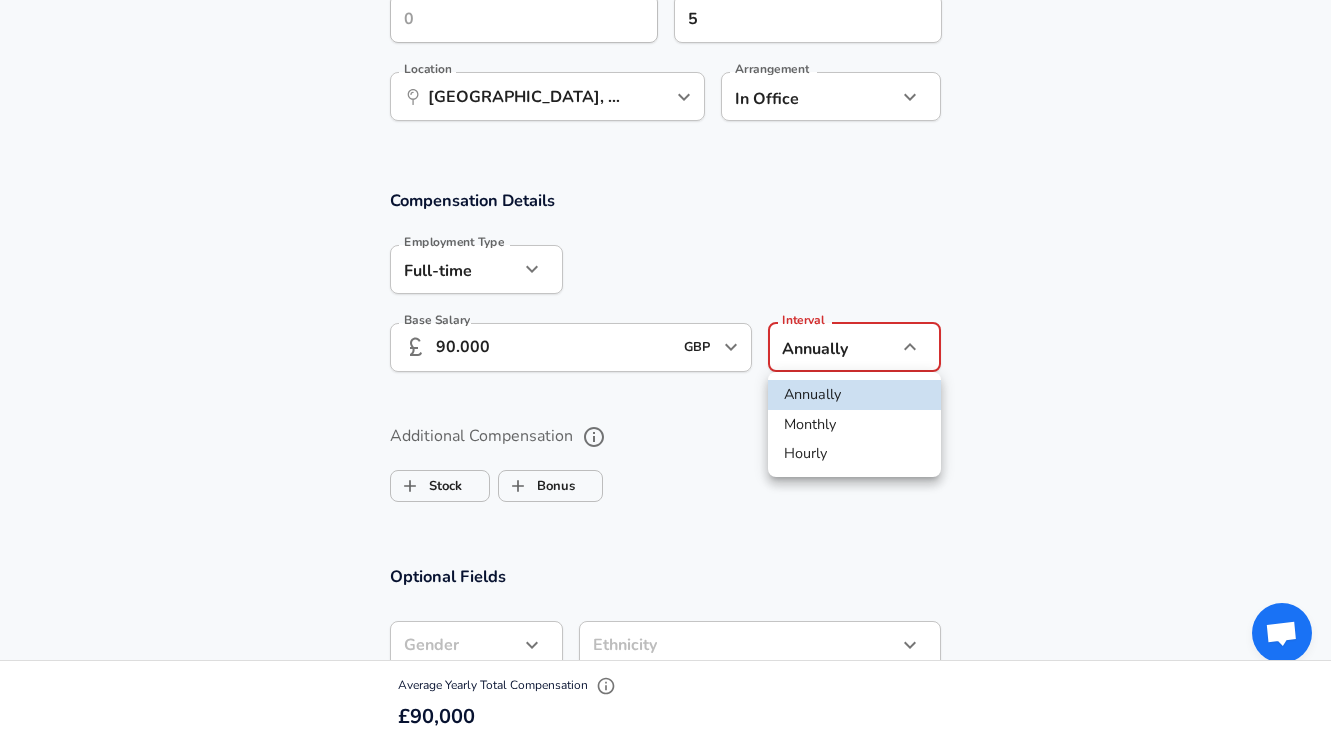 click at bounding box center (665, 371) 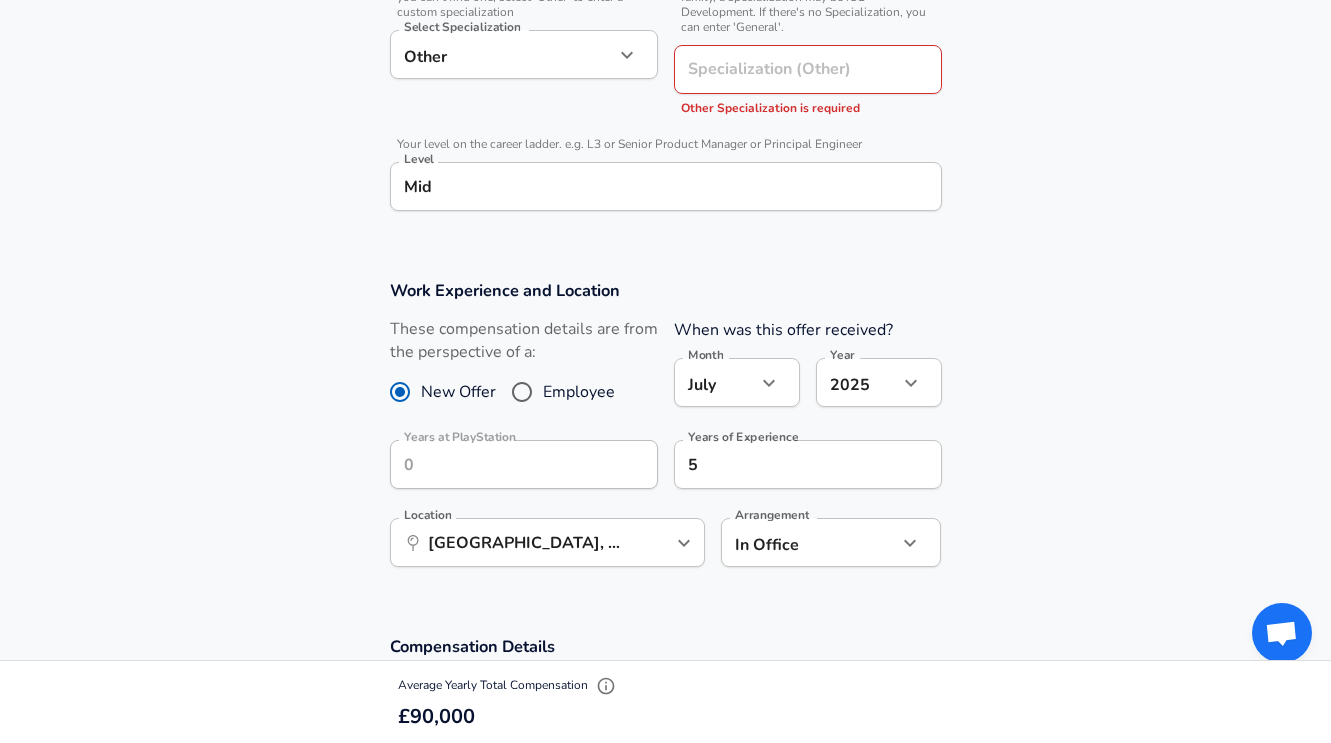 scroll, scrollTop: 734, scrollLeft: 0, axis: vertical 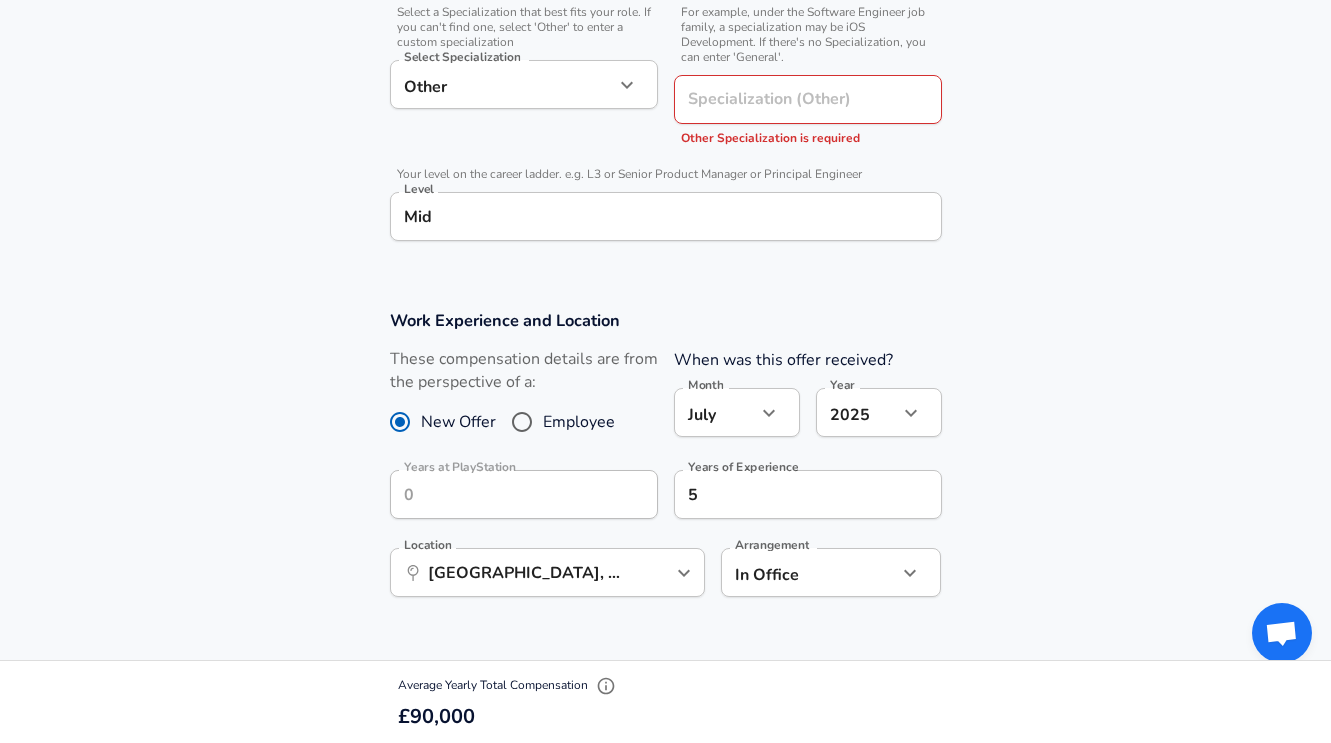 click on "[DATE] Month" at bounding box center [737, 412] 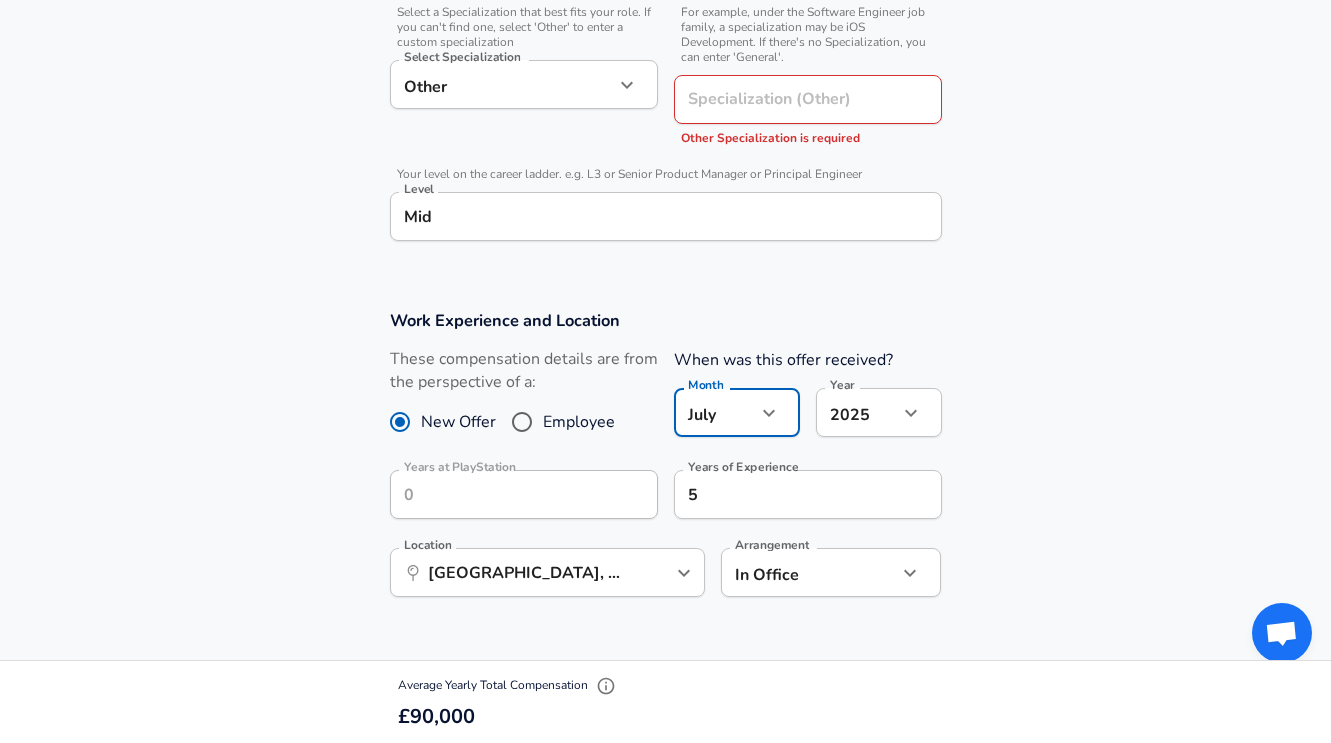 click on "We value your privacy We use cookies to enhance your browsing experience, serve personalized ads or content, and analyze our traffic. By clicking "Accept All", you consent to our use of cookies. Customize    Accept All   Customize Consent Preferences   We use cookies to help you navigate efficiently and perform certain functions. You will find detailed information about all cookies under each consent category below. The cookies that are categorized as "Necessary" are stored on your browser as they are essential for enabling the basic functionalities of the site. ...  Show more Necessary Always Active Necessary cookies are required to enable the basic features of this site, such as providing secure log-in or adjusting your consent preferences. These cookies do not store any personally identifiable data. Cookie _GRECAPTCHA Duration 5 months 27 days Description Google Recaptcha service sets this cookie to identify bots to protect the website against malicious spam attacks. Cookie __stripe_mid Duration 1 year MR" at bounding box center (665, -363) 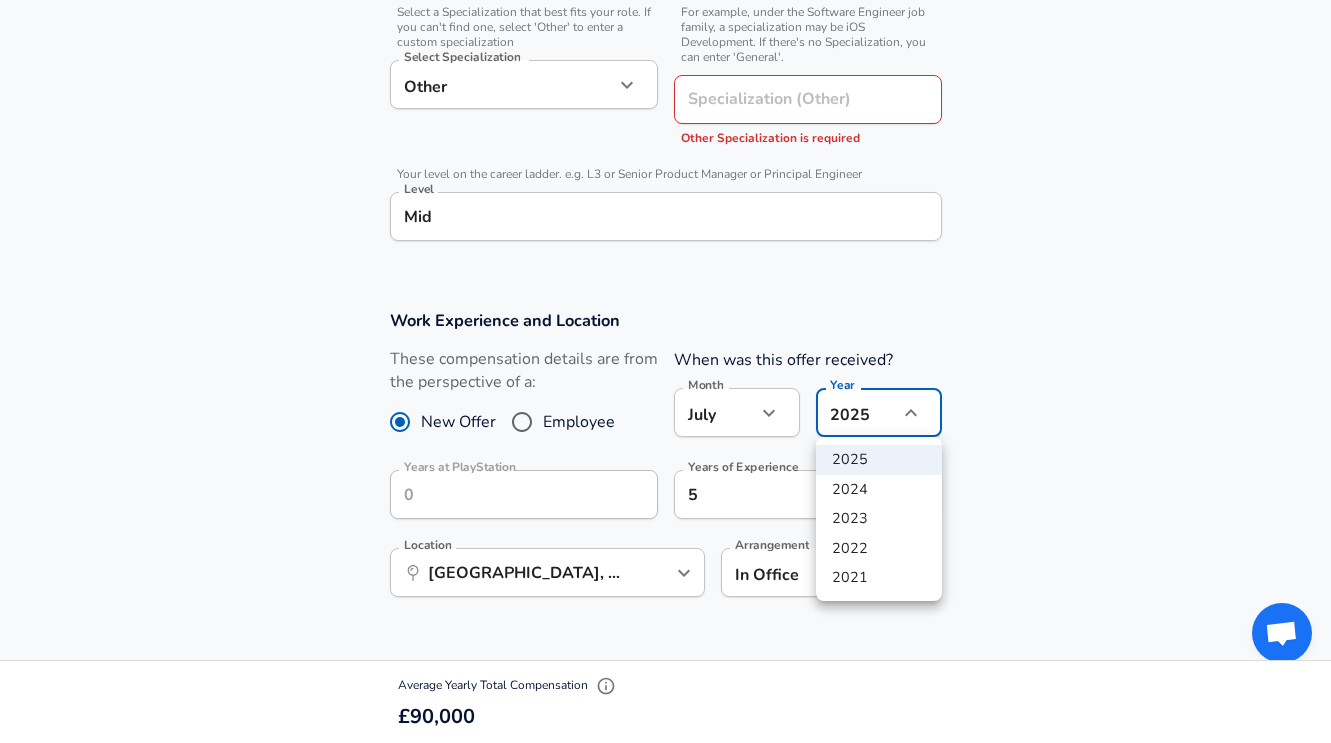 click on "2024" at bounding box center (879, 490) 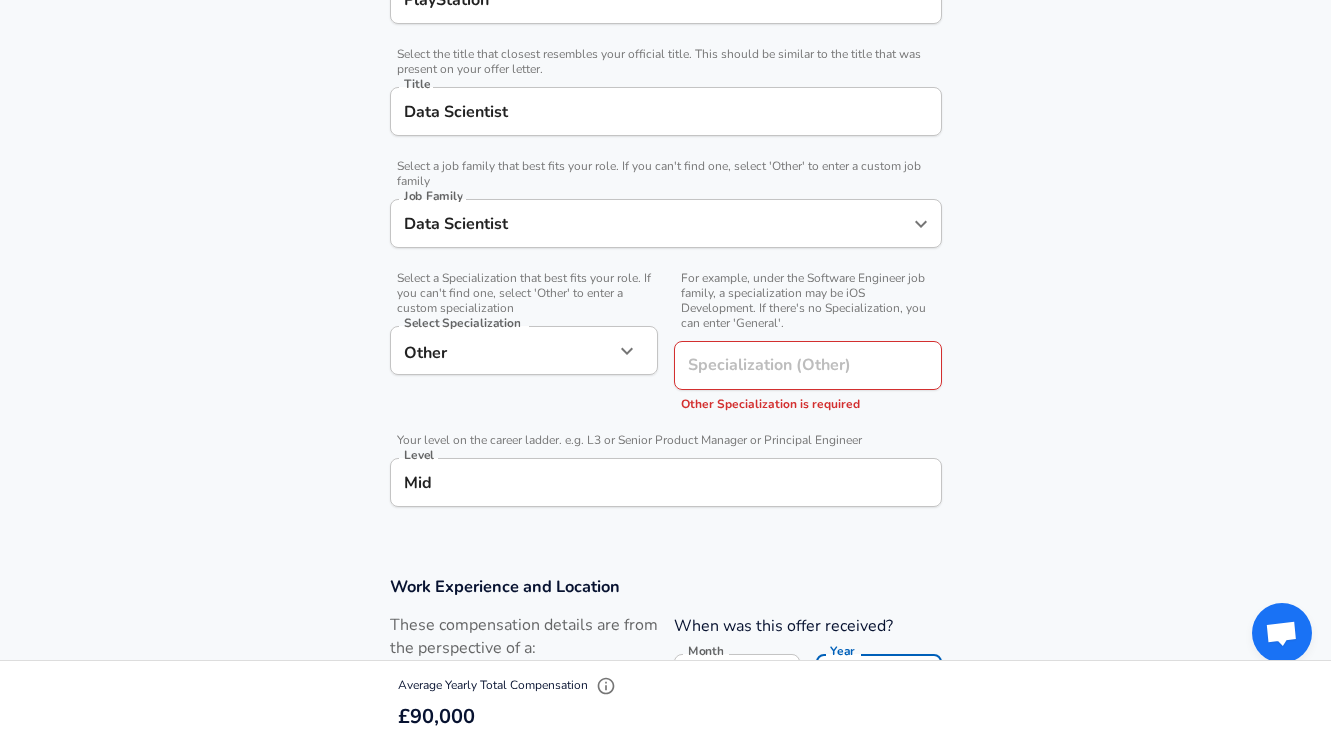 scroll, scrollTop: 636, scrollLeft: 0, axis: vertical 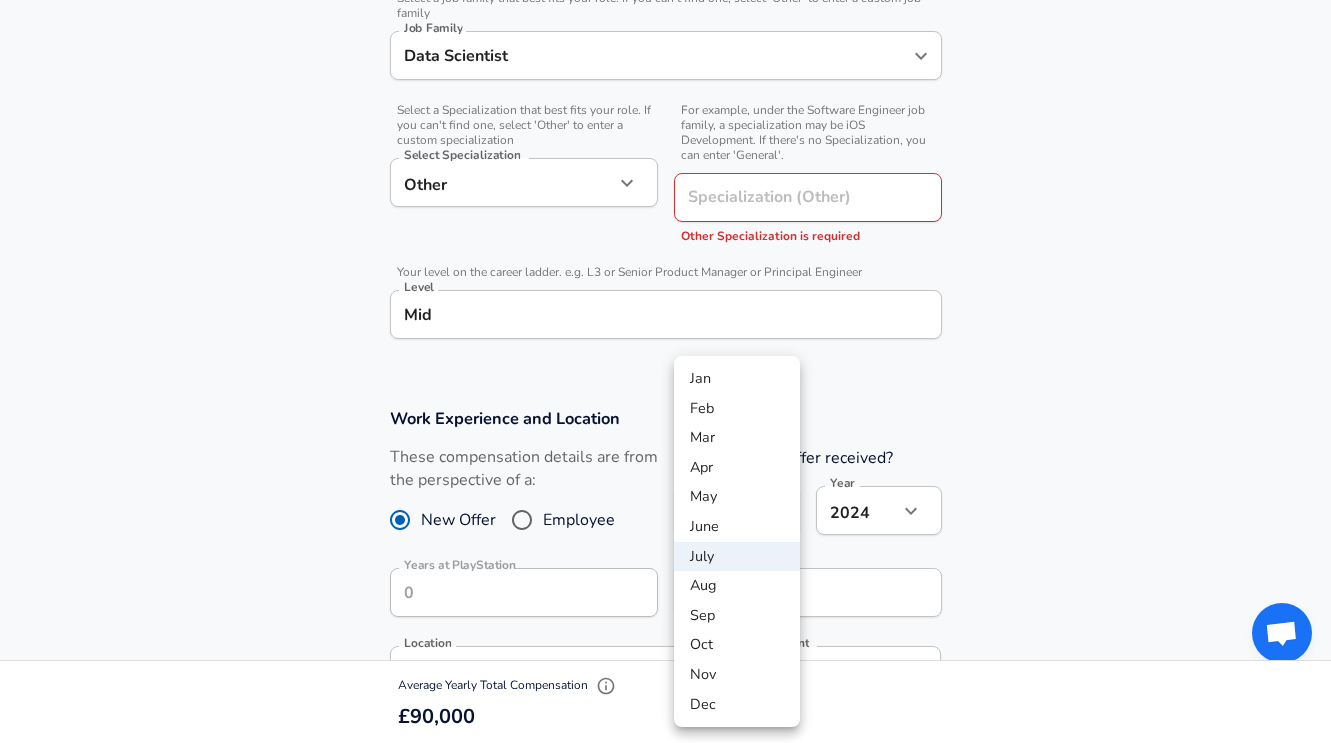 click on "We value your privacy We use cookies to enhance your browsing experience, serve personalized ads or content, and analyze our traffic. By clicking "Accept All", you consent to our use of cookies. Customize    Accept All   Customize Consent Preferences   We use cookies to help you navigate efficiently and perform certain functions. You will find detailed information about all cookies under each consent category below. The cookies that are categorized as "Necessary" are stored on your browser as they are essential for enabling the basic functionalities of the site. ...  Show more Necessary Always Active Necessary cookies are required to enable the basic features of this site, such as providing secure log-in or adjusting your consent preferences. These cookies do not store any personally identifiable data. Cookie _GRECAPTCHA Duration 5 months 27 days Description Google Recaptcha service sets this cookie to identify bots to protect the website against malicious spam attacks. Cookie __stripe_mid Duration 1 year MR" at bounding box center (665, -265) 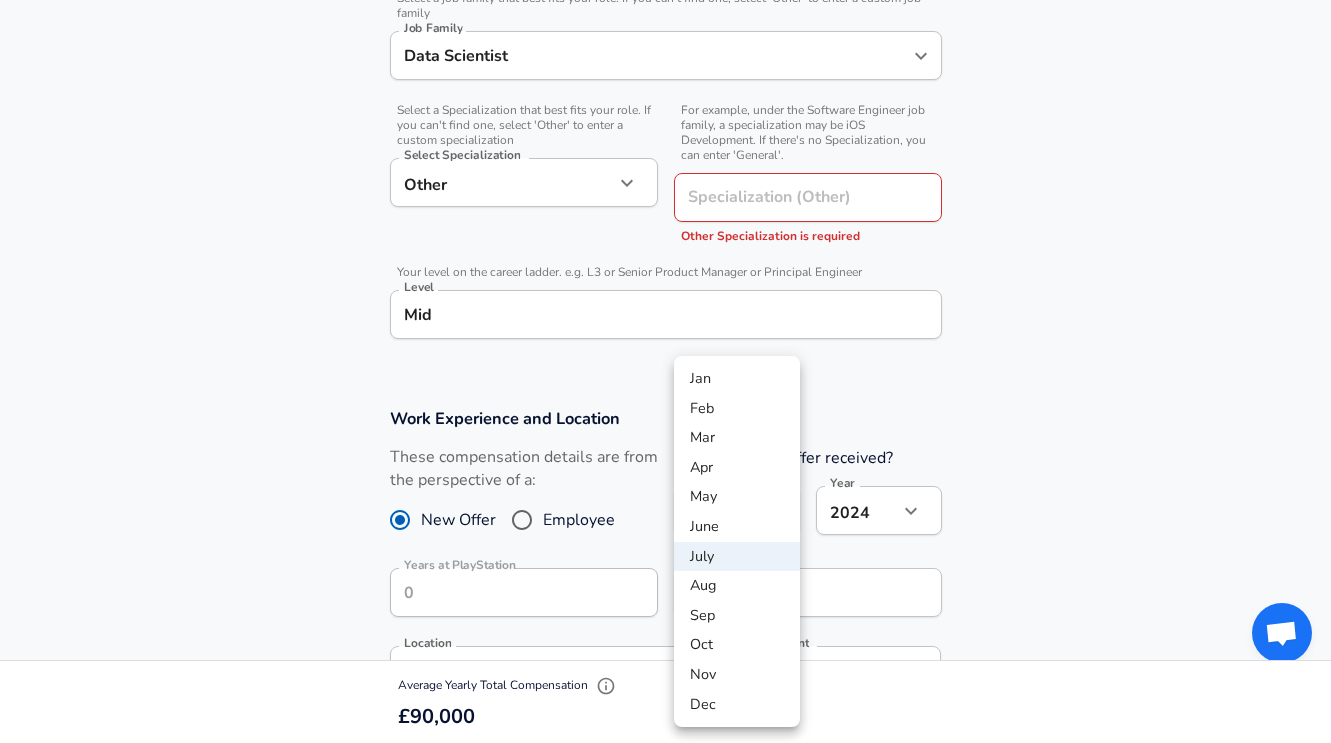 click on "May" at bounding box center (737, 497) 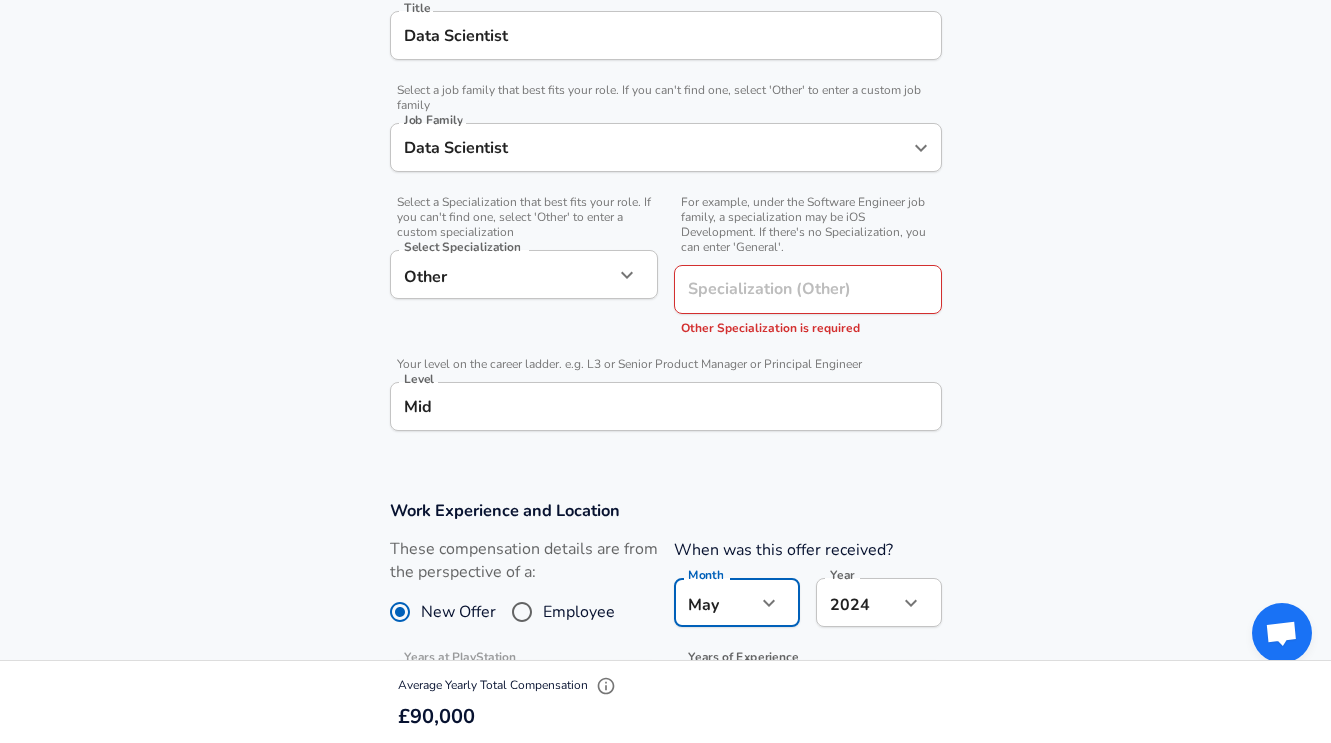 scroll, scrollTop: 389, scrollLeft: 0, axis: vertical 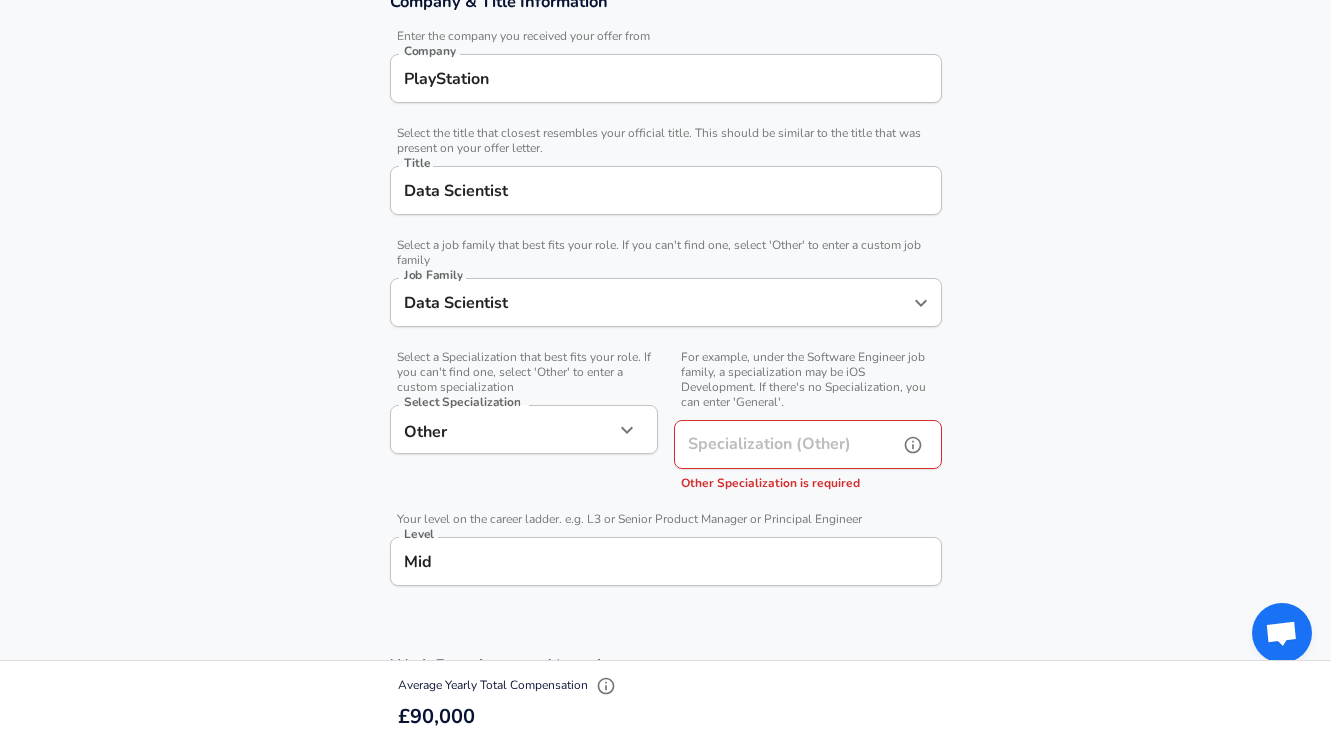 click on "Specialization (Other)" at bounding box center (782, 444) 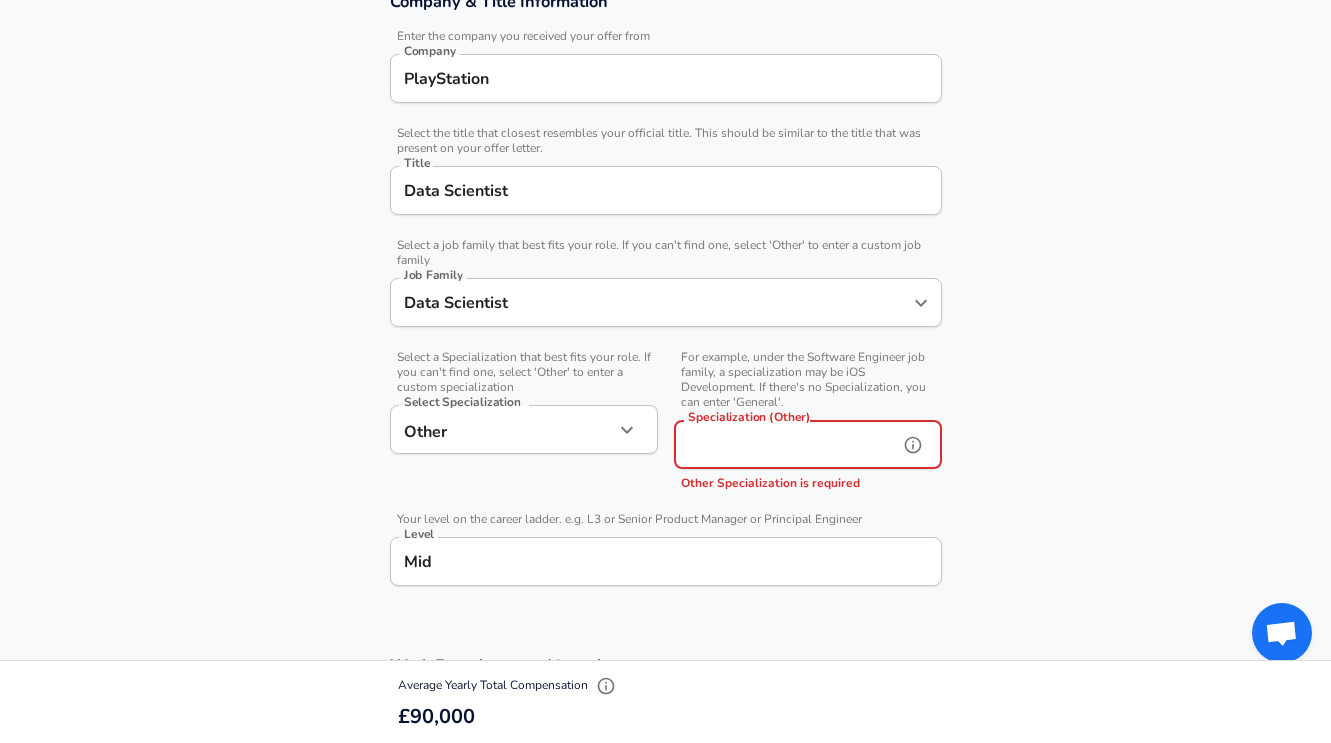 click on "Specialization (Other)" at bounding box center [782, 444] 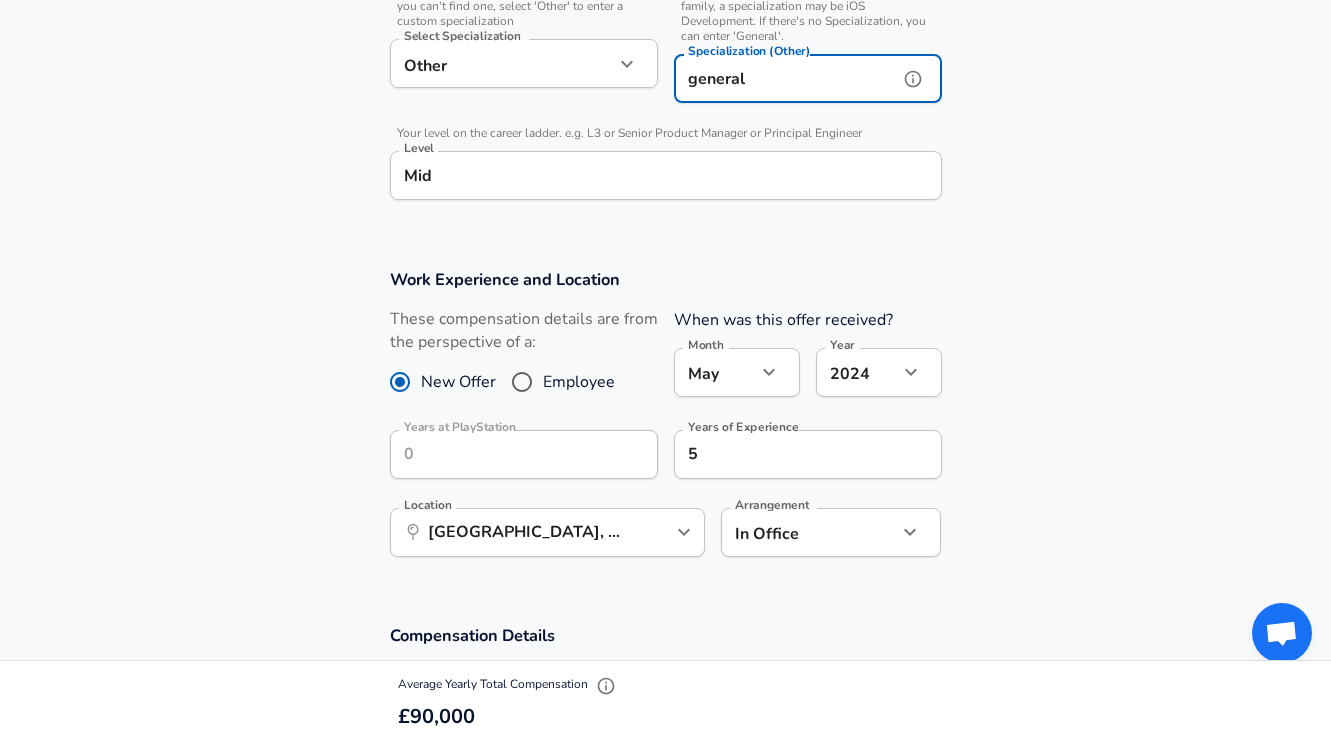 scroll, scrollTop: 873, scrollLeft: 0, axis: vertical 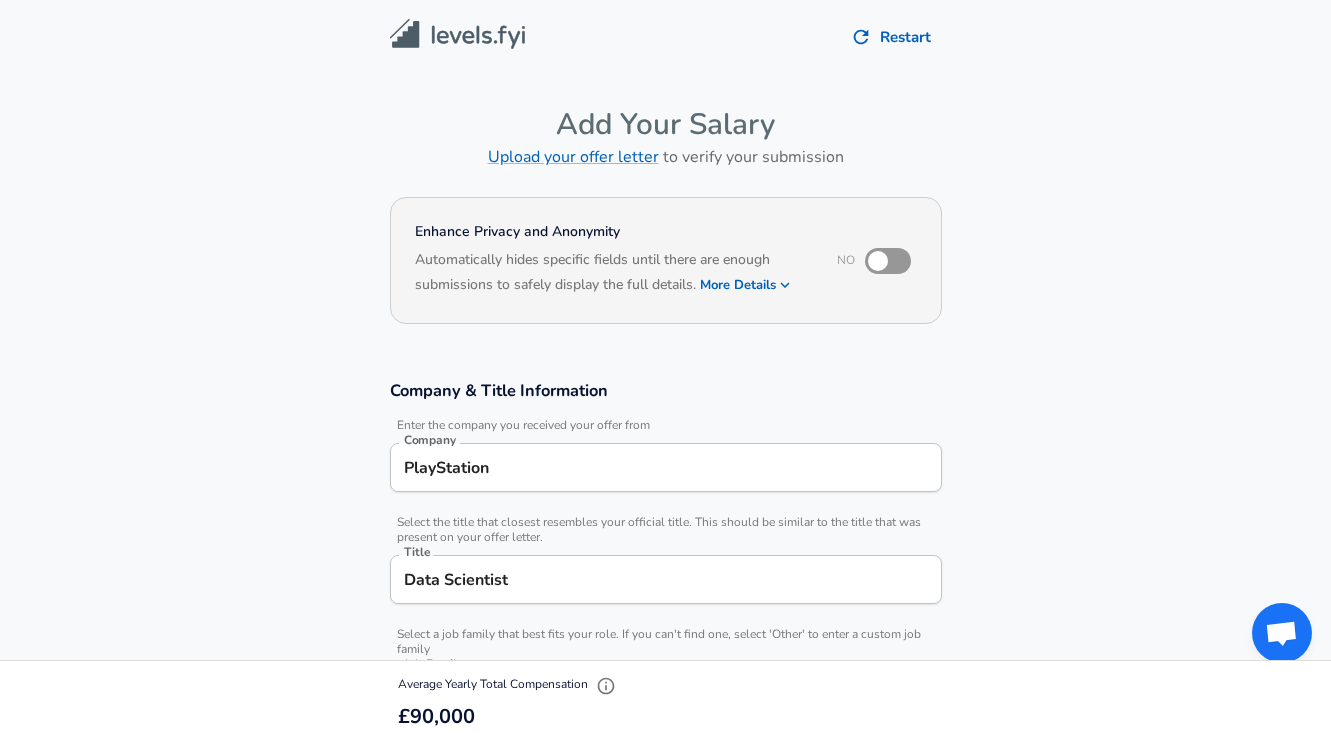 type on "general" 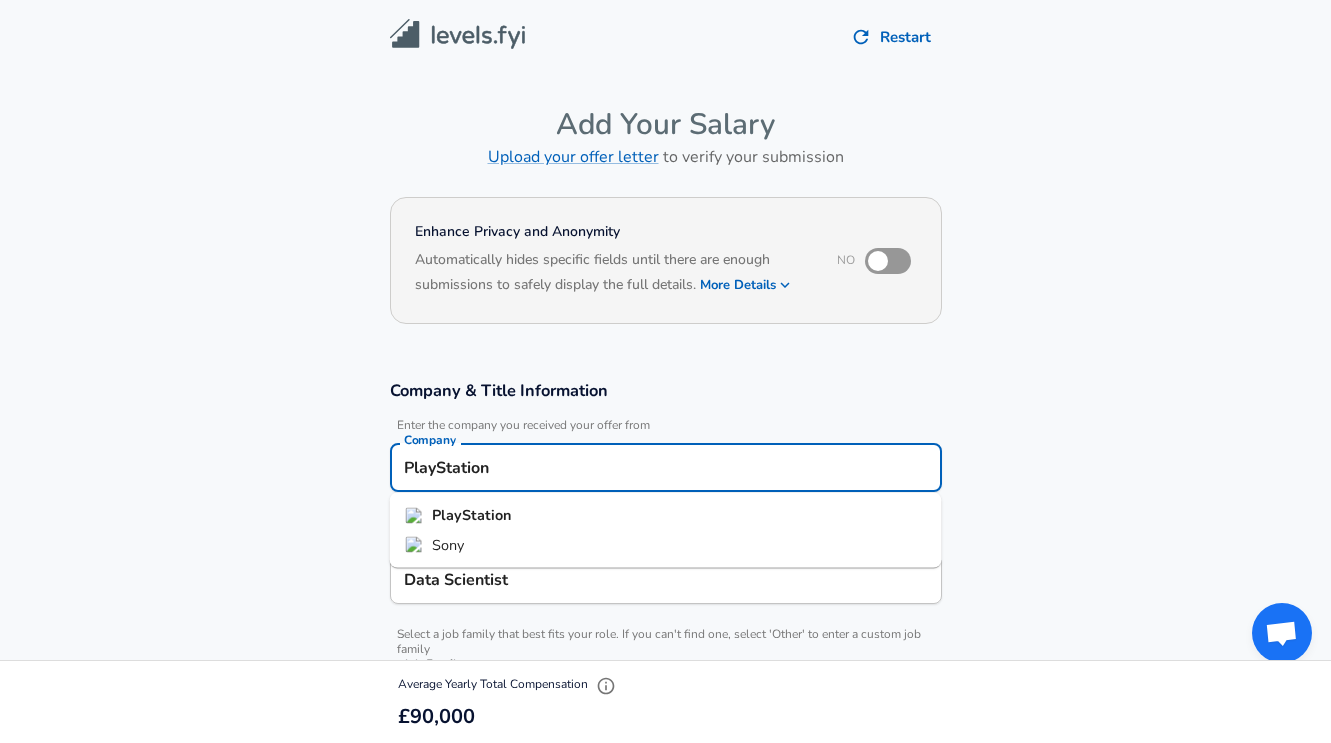 click on "PlayStation" at bounding box center (666, 467) 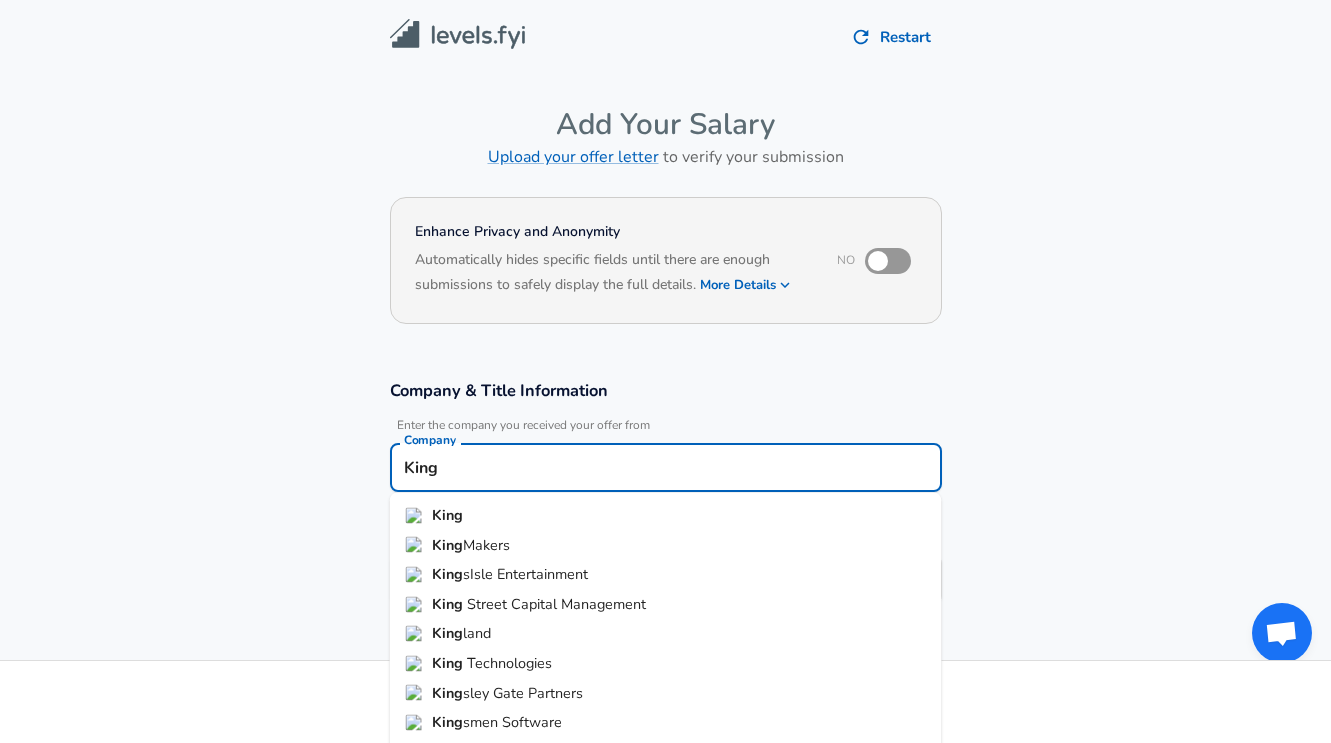 click on "King" at bounding box center [666, 516] 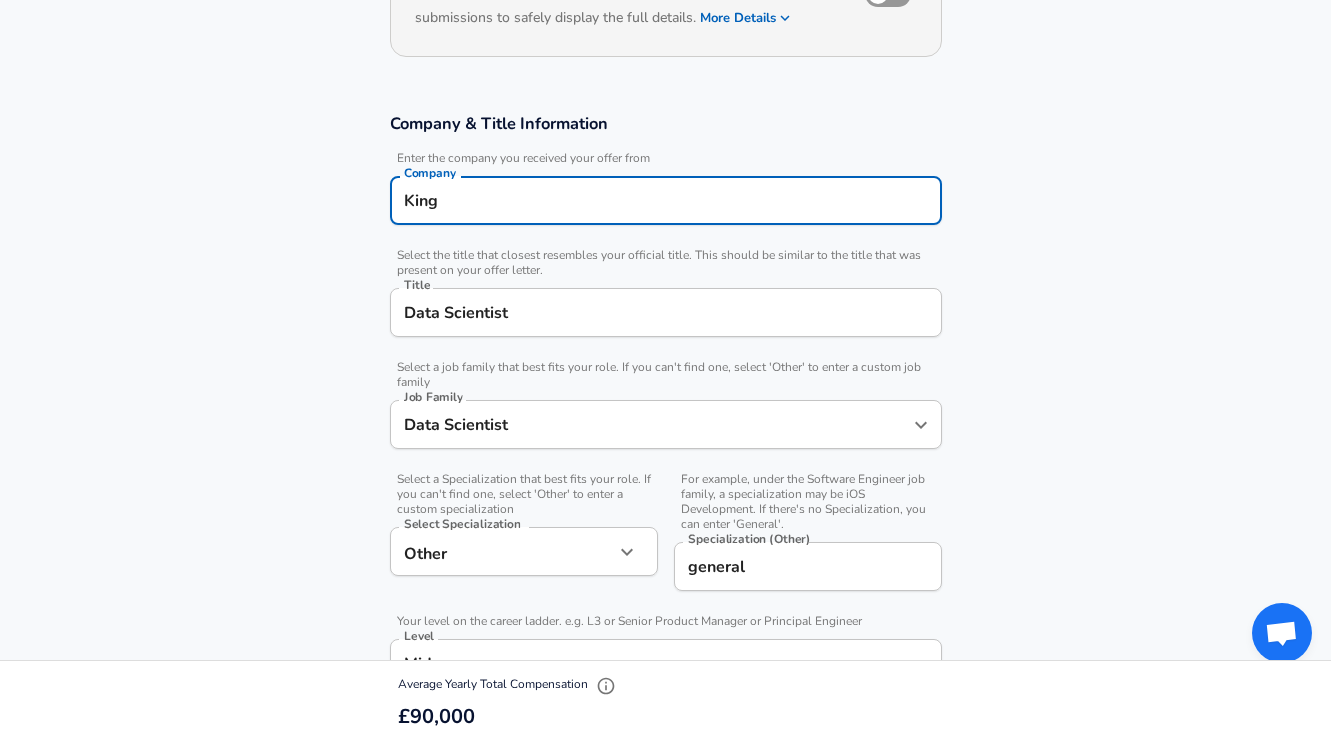 scroll, scrollTop: 274, scrollLeft: 0, axis: vertical 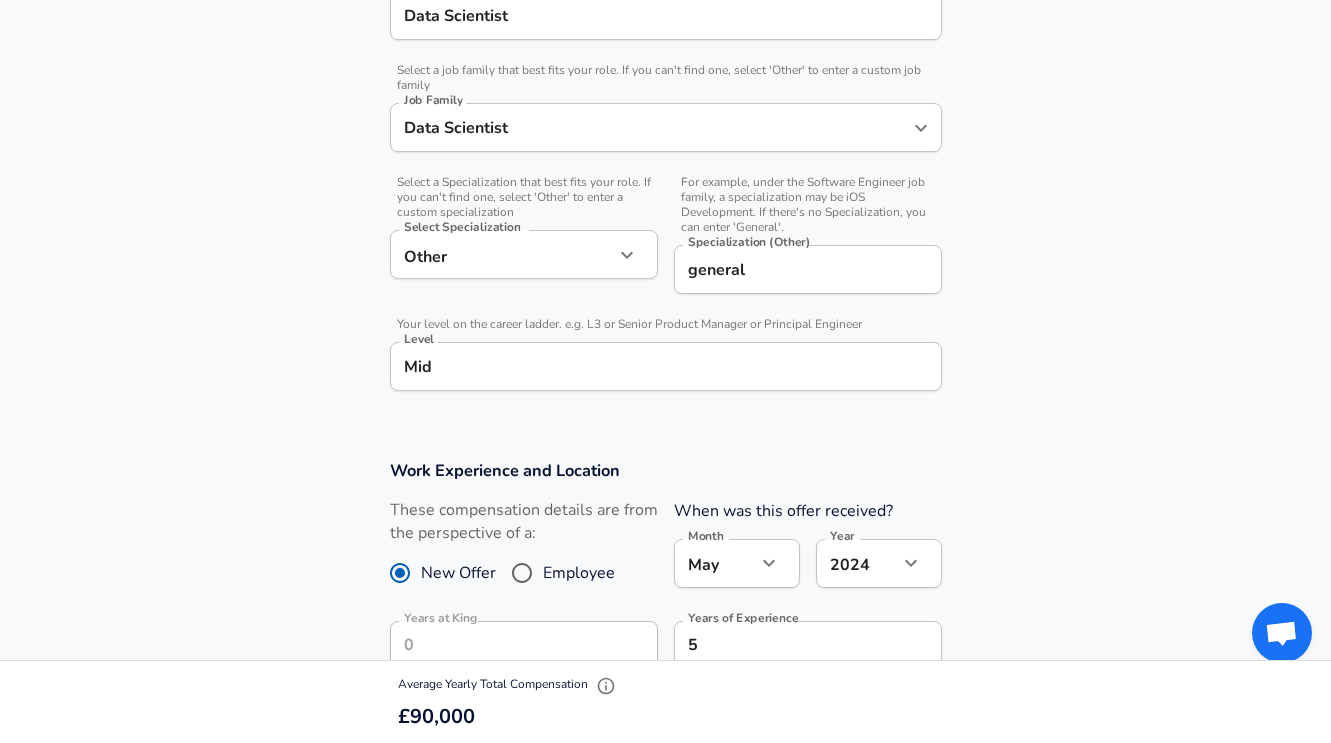 type on "King" 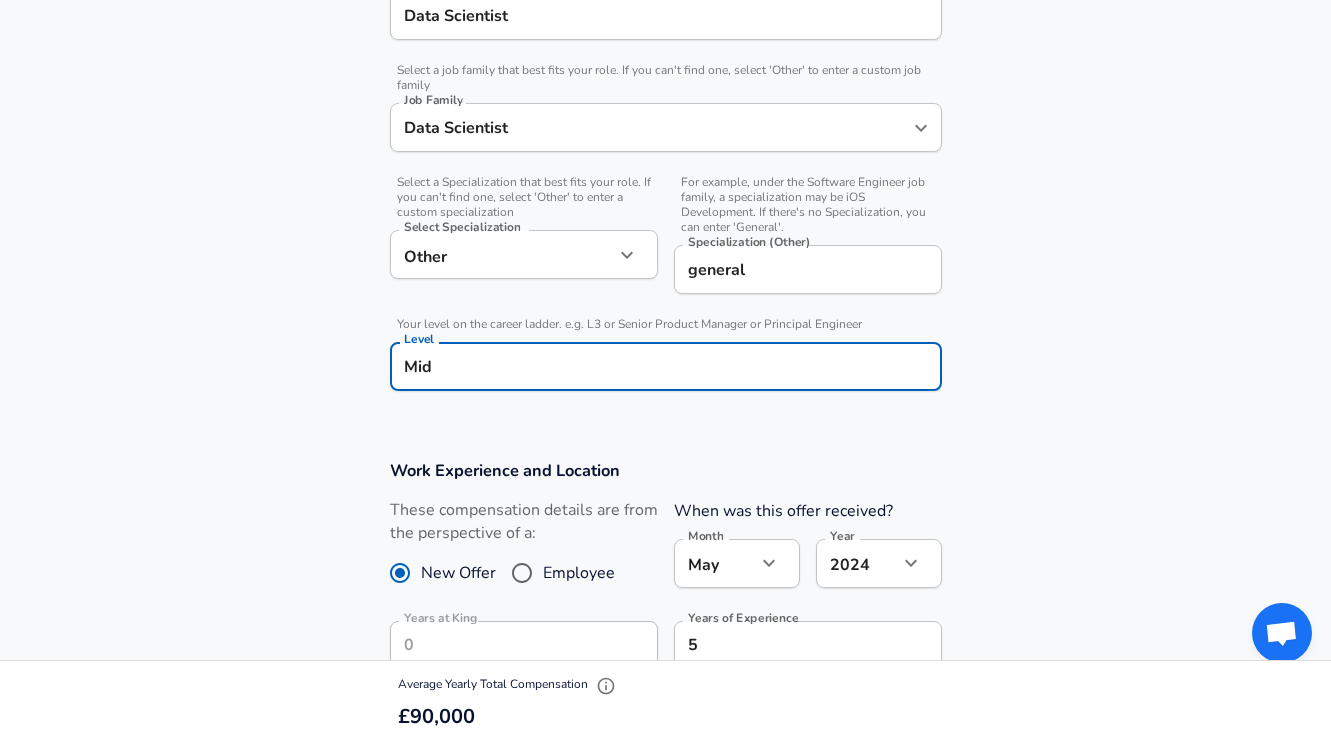 click on "Mid" at bounding box center [666, 366] 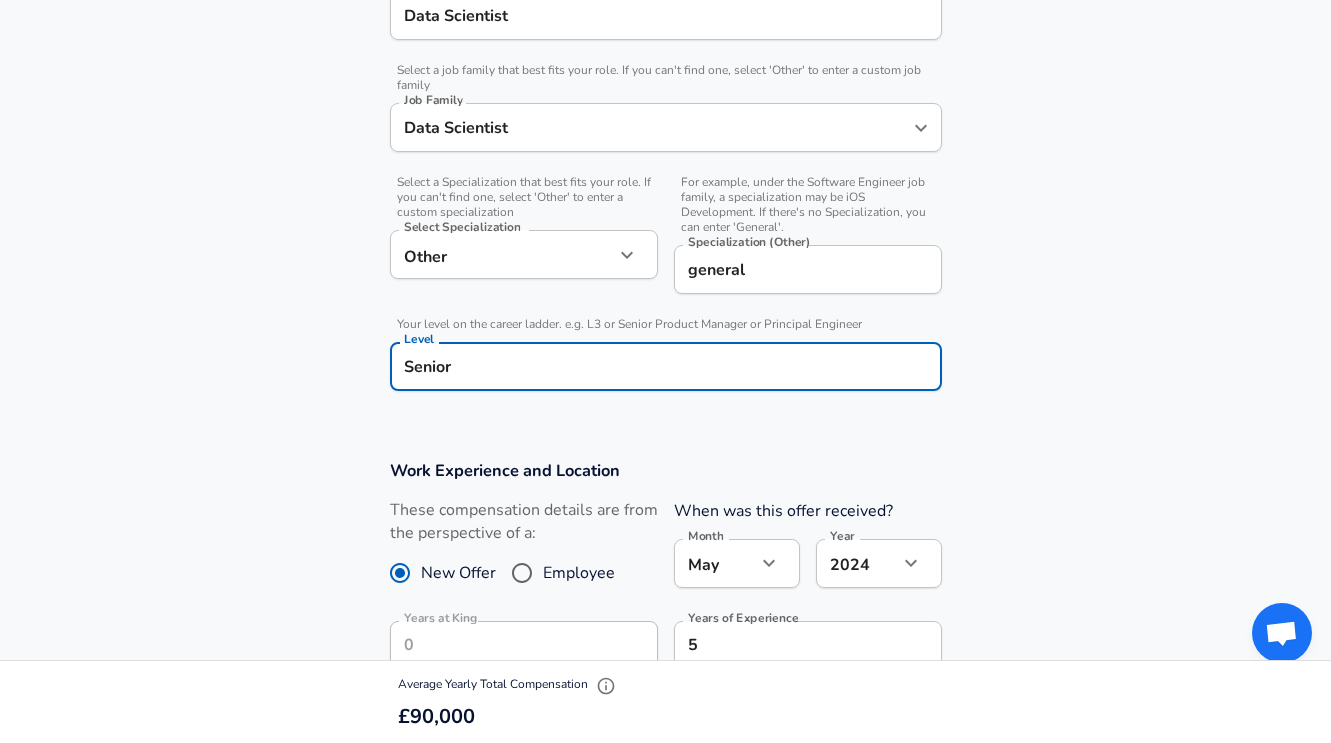scroll, scrollTop: 0, scrollLeft: 0, axis: both 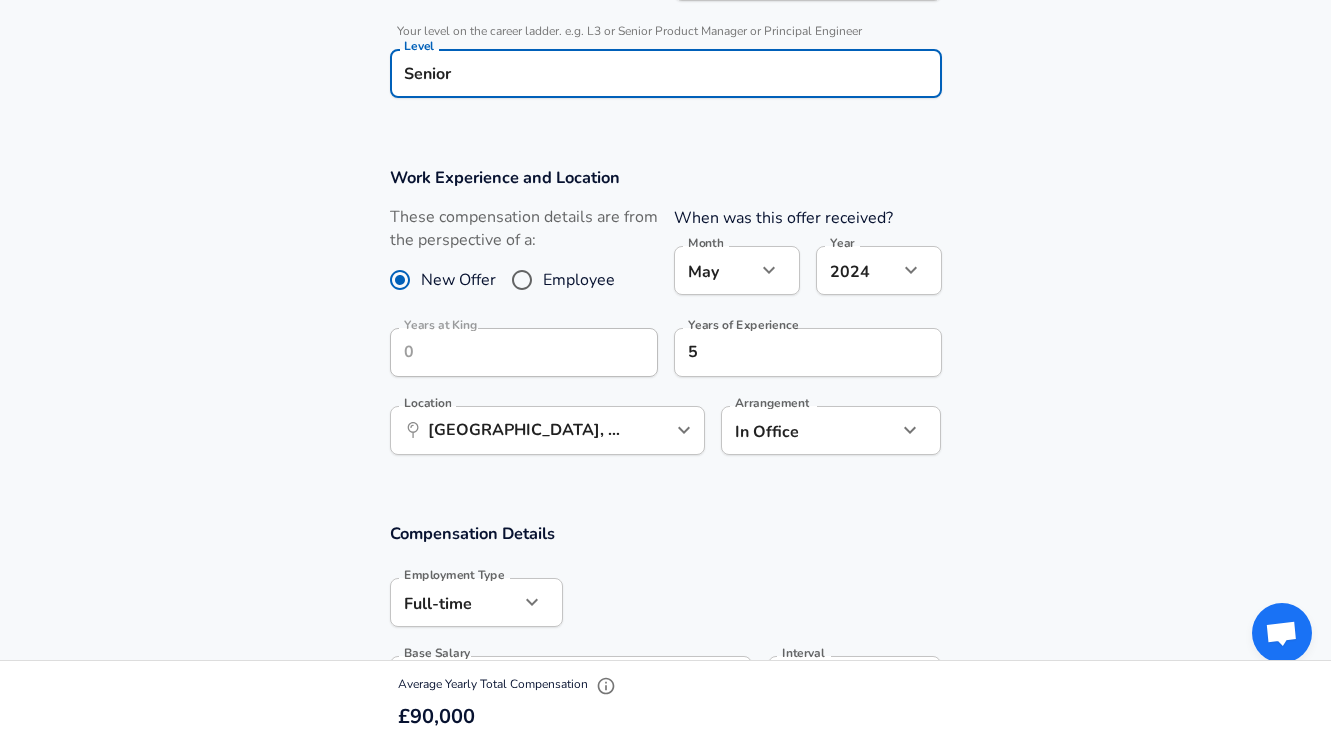 type on "Senior" 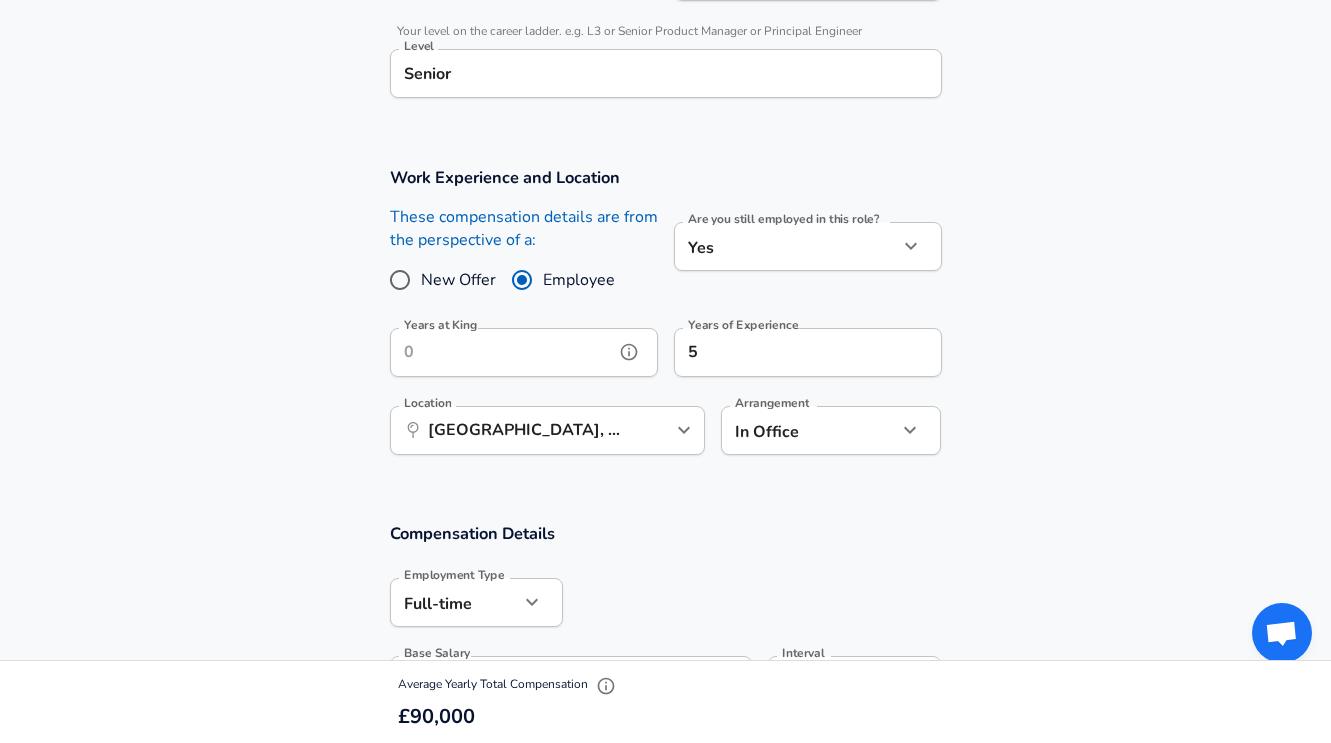 click on "Years at King" at bounding box center (502, 352) 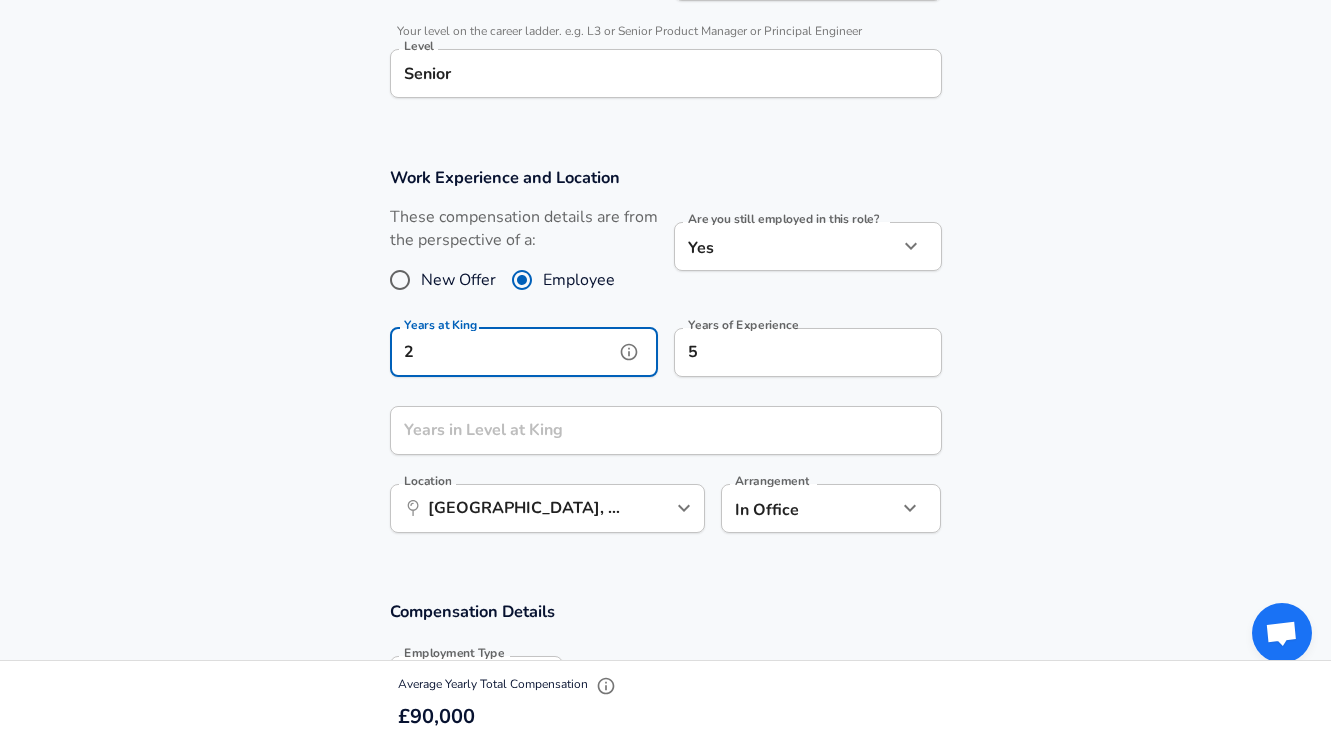 type on "2" 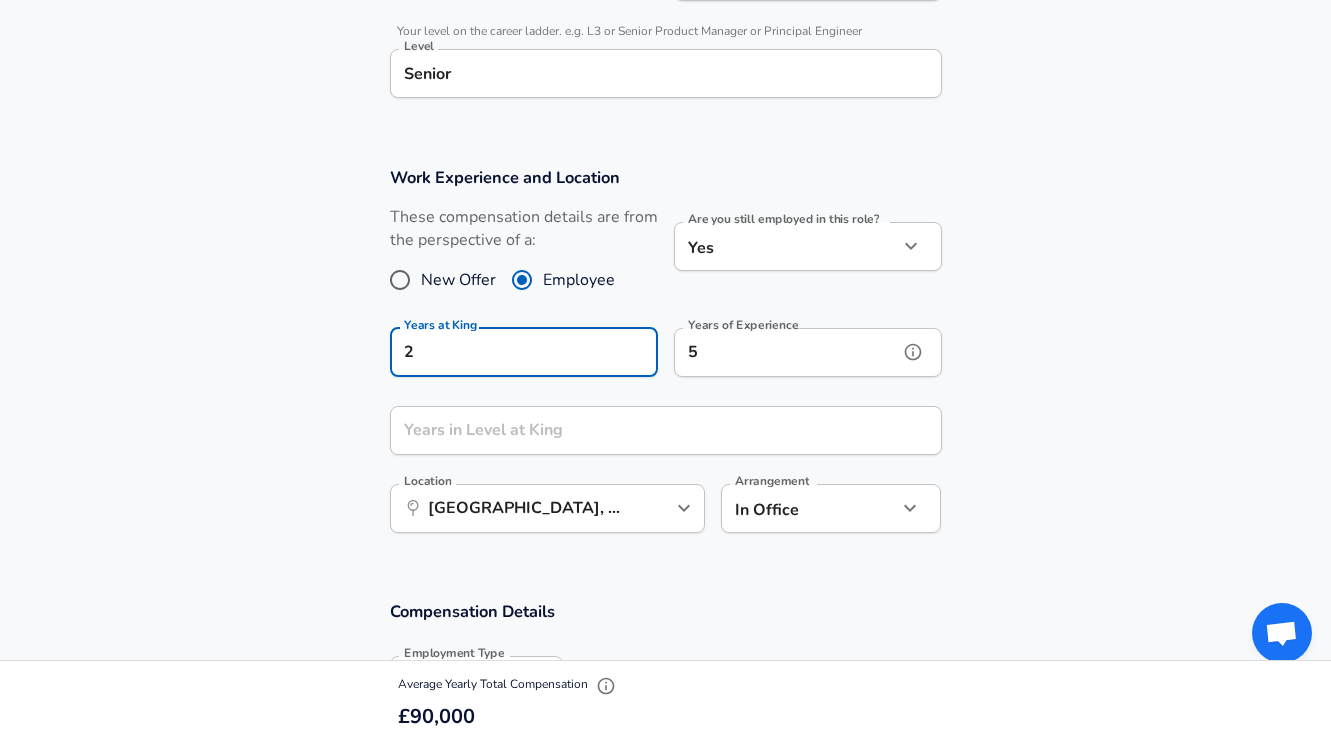 click on "5" at bounding box center [786, 352] 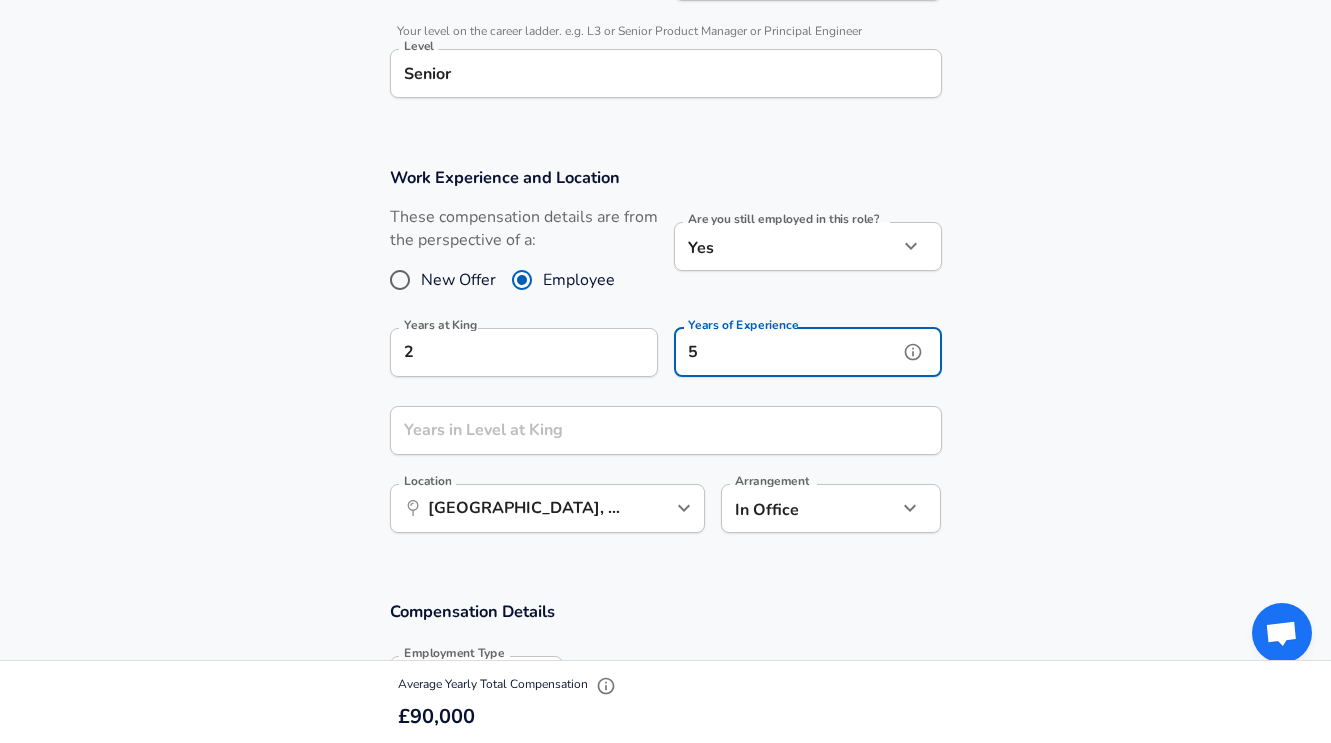 click on "5" at bounding box center [786, 352] 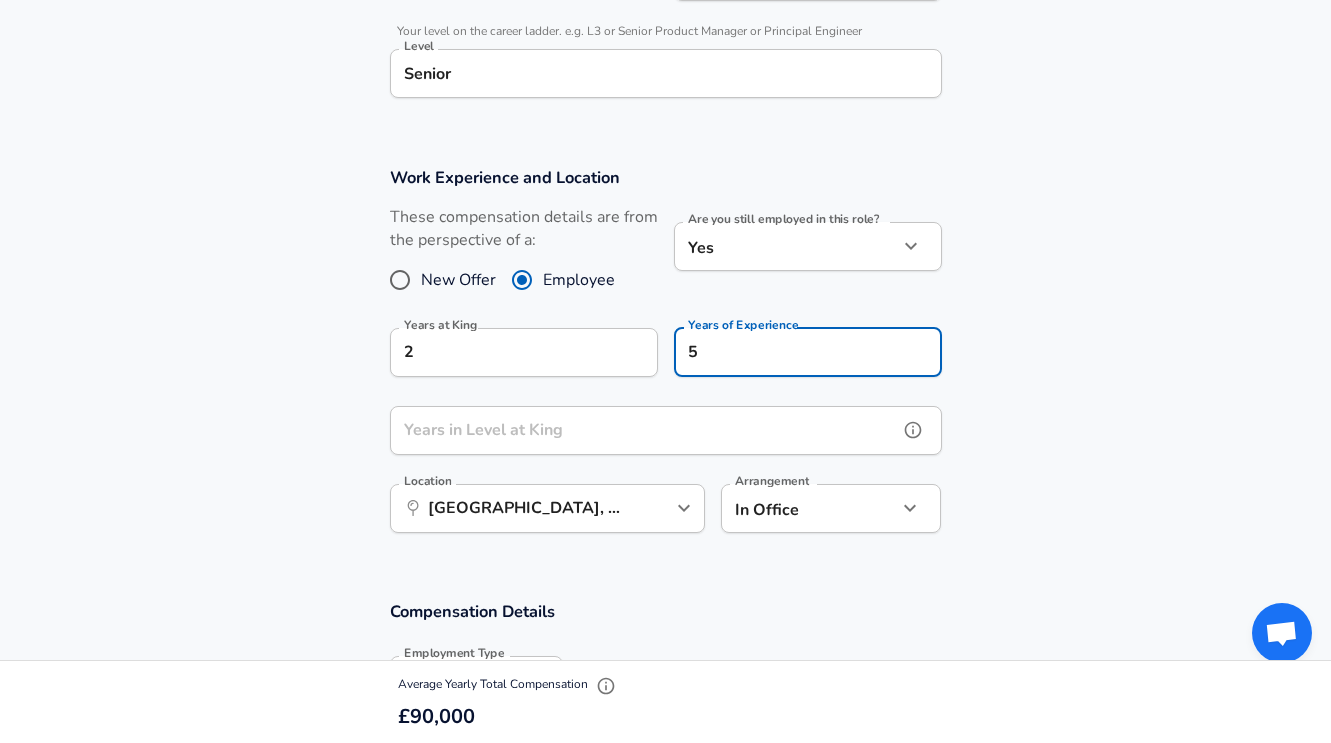 click on "Years in Level at King" at bounding box center [644, 430] 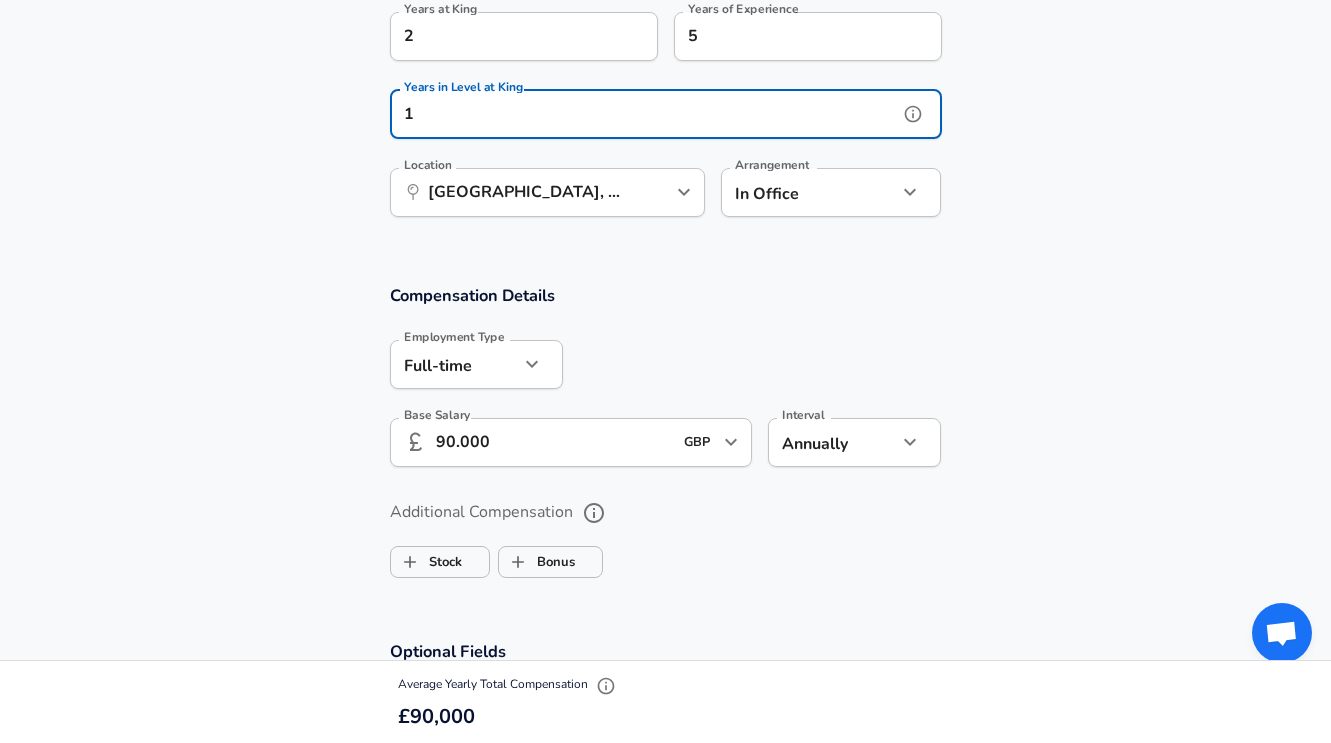 scroll, scrollTop: 1177, scrollLeft: 0, axis: vertical 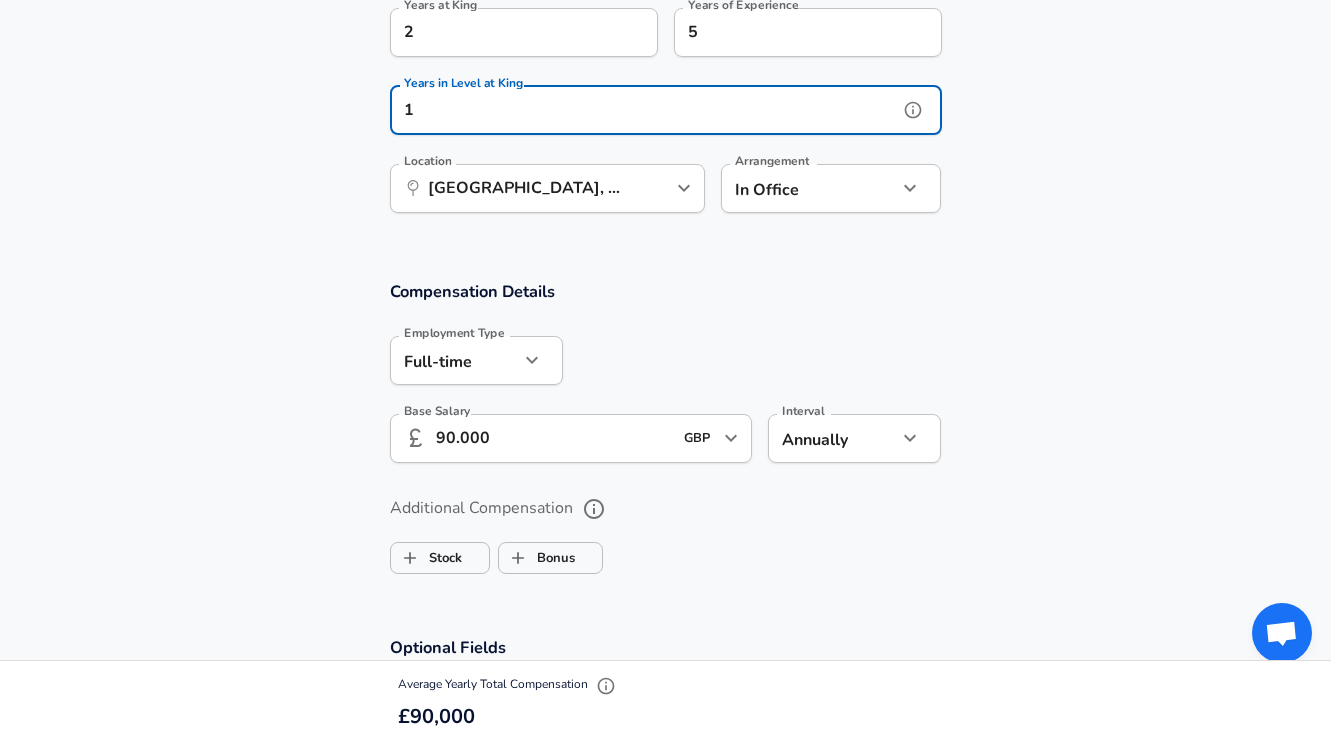 type on "1" 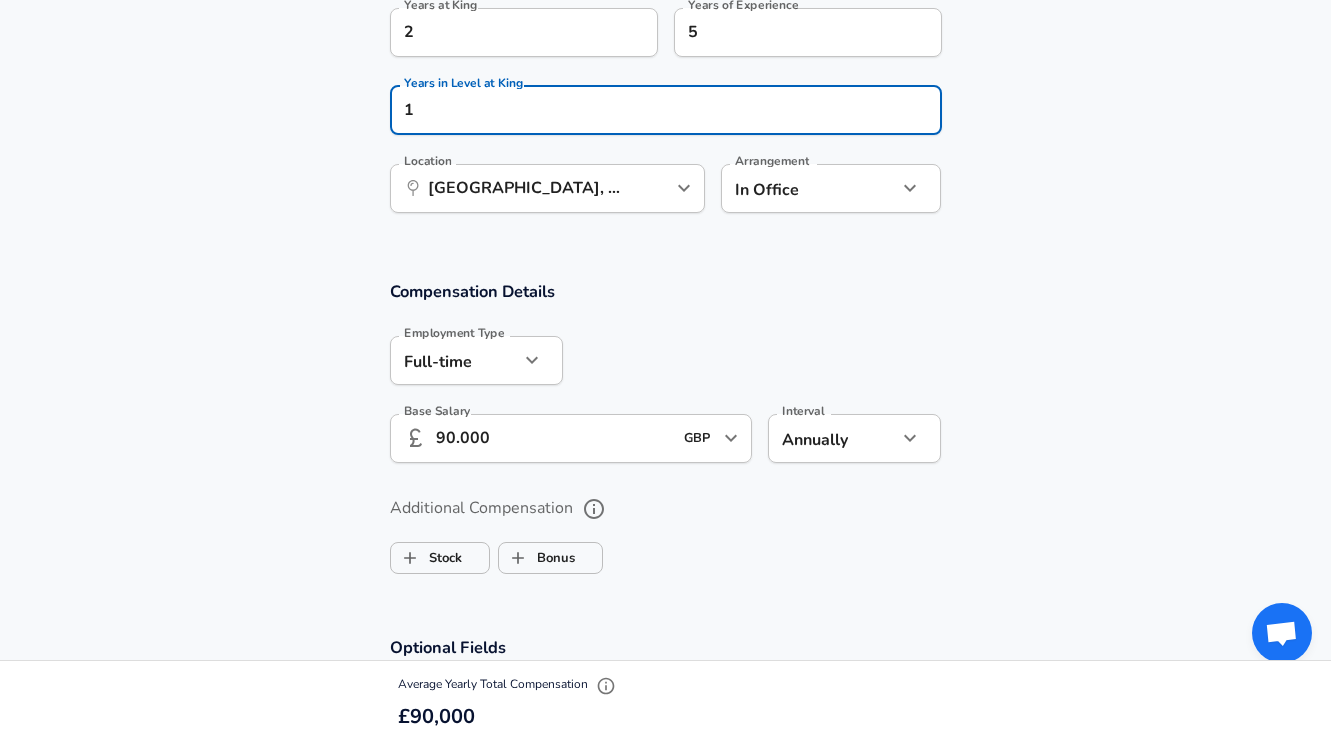 click on "We value your privacy We use cookies to enhance your browsing experience, serve personalized ads or content, and analyze our traffic. By clicking "Accept All", you consent to our use of cookies. Customize    Accept All   Customize Consent Preferences   We use cookies to help you navigate efficiently and perform certain functions. You will find detailed information about all cookies under each consent category below. The cookies that are categorized as "Necessary" are stored on your browser as they are essential for enabling the basic functionalities of the site. ...  Show more Necessary Always Active Necessary cookies are required to enable the basic features of this site, such as providing secure log-in or adjusting your consent preferences. These cookies do not store any personally identifiable data. Cookie _GRECAPTCHA Duration 5 months 27 days Description Google Recaptcha service sets this cookie to identify bots to protect the website against malicious spam attacks. Cookie __stripe_mid Duration 1 year MR" at bounding box center (665, -806) 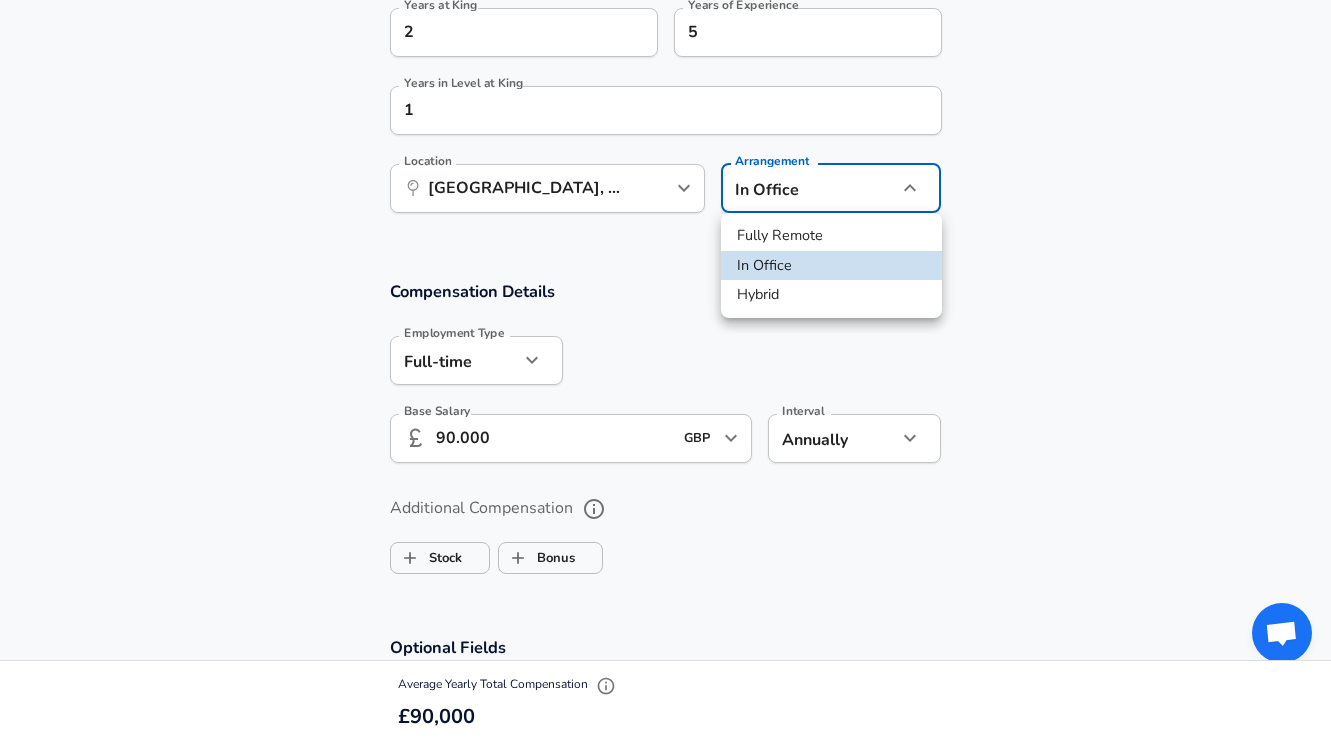 click on "Hybrid" at bounding box center (831, 295) 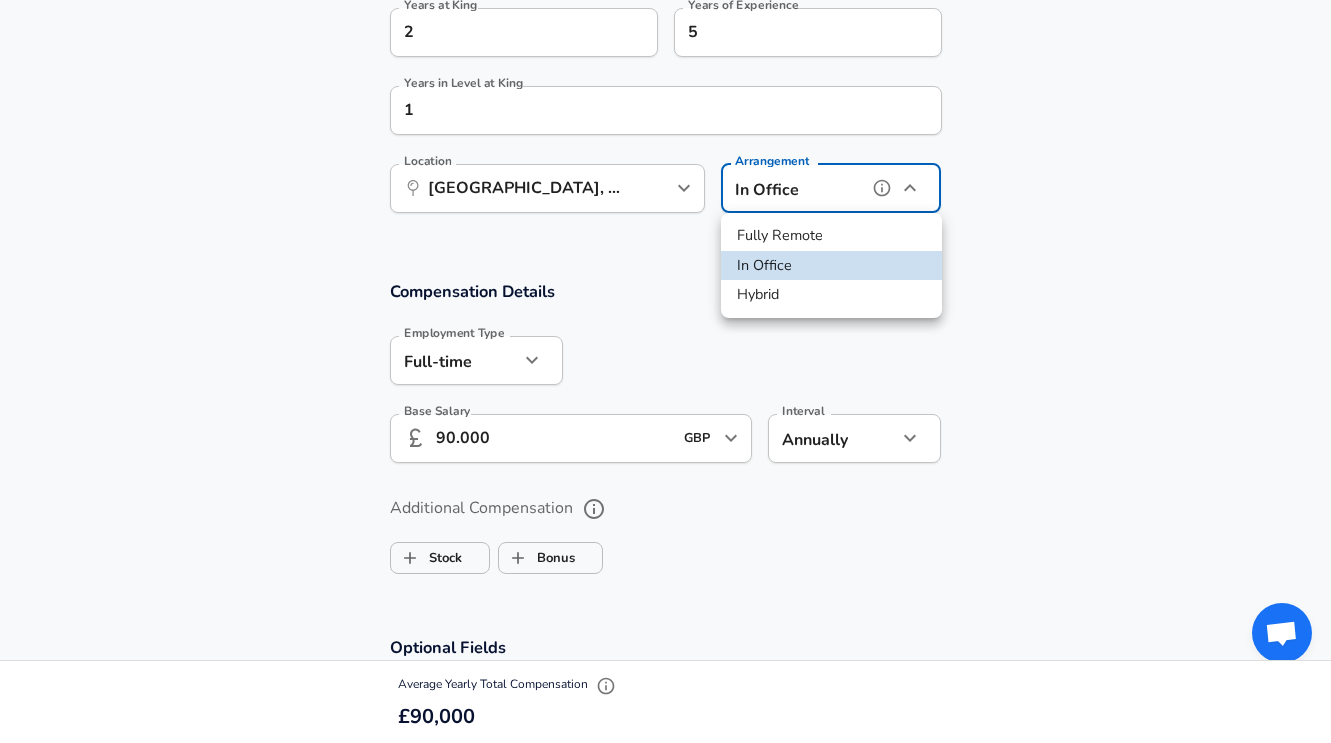 type on "hybrid" 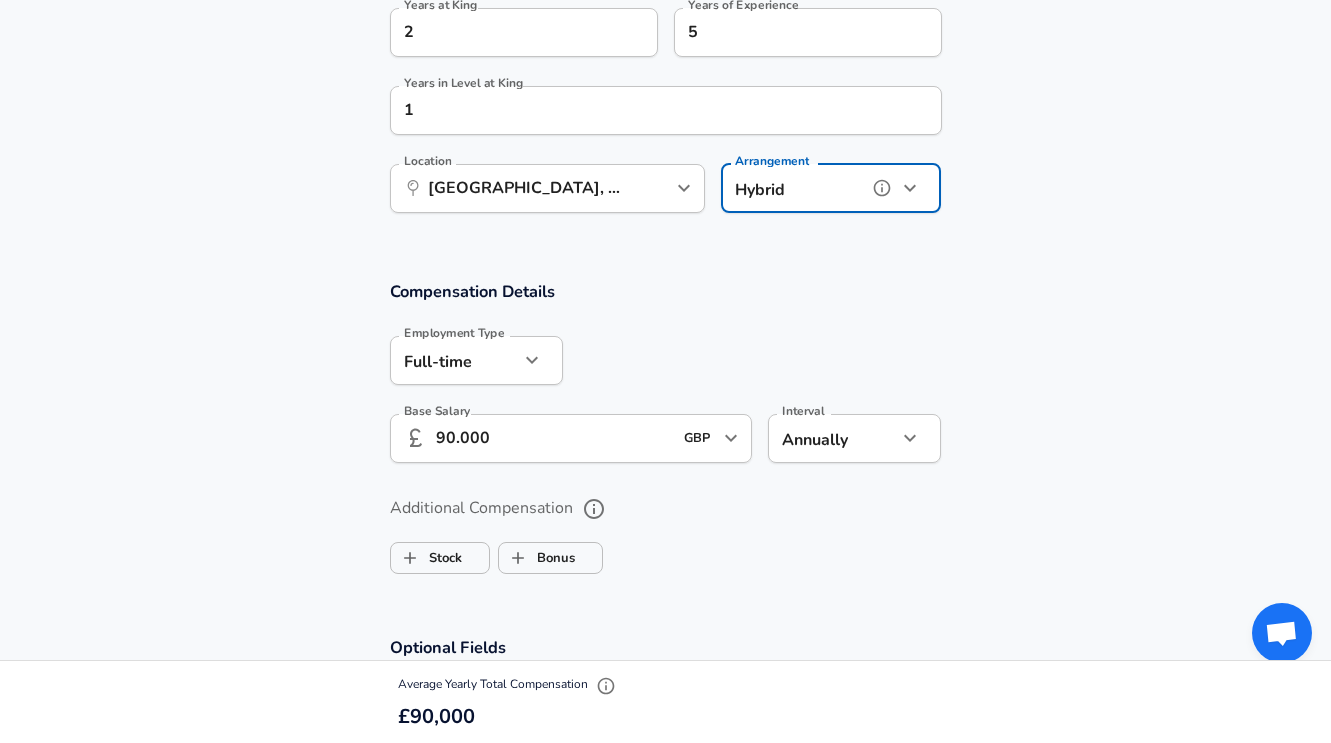 scroll, scrollTop: 1300, scrollLeft: 0, axis: vertical 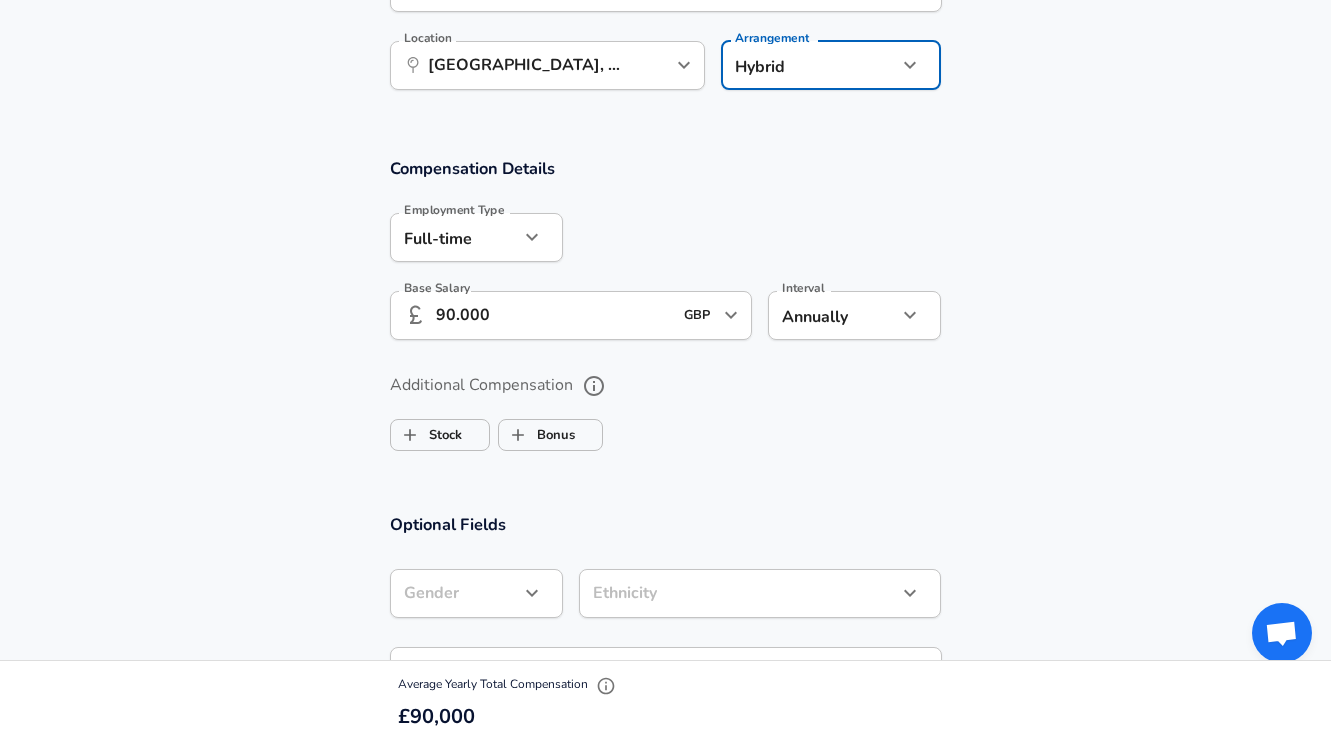 click on "90.000" at bounding box center (554, 315) 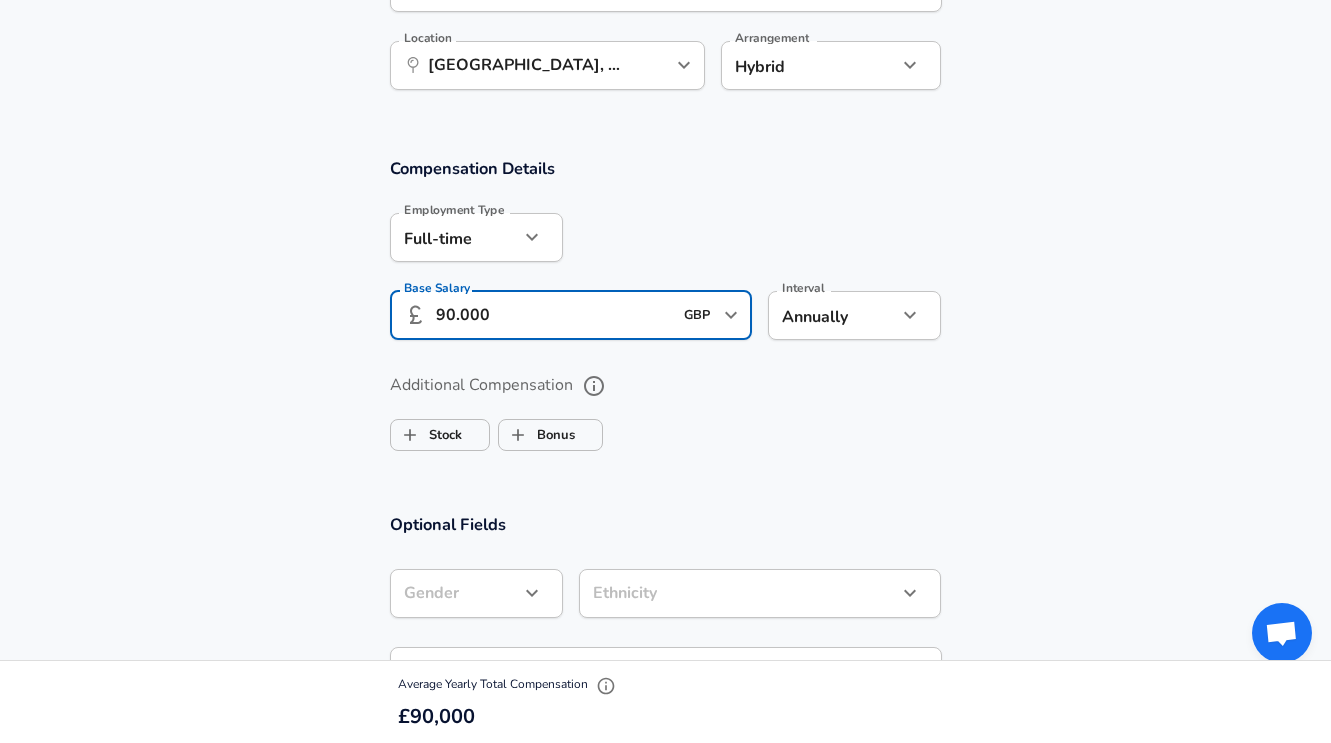 click on "90.000" at bounding box center [554, 315] 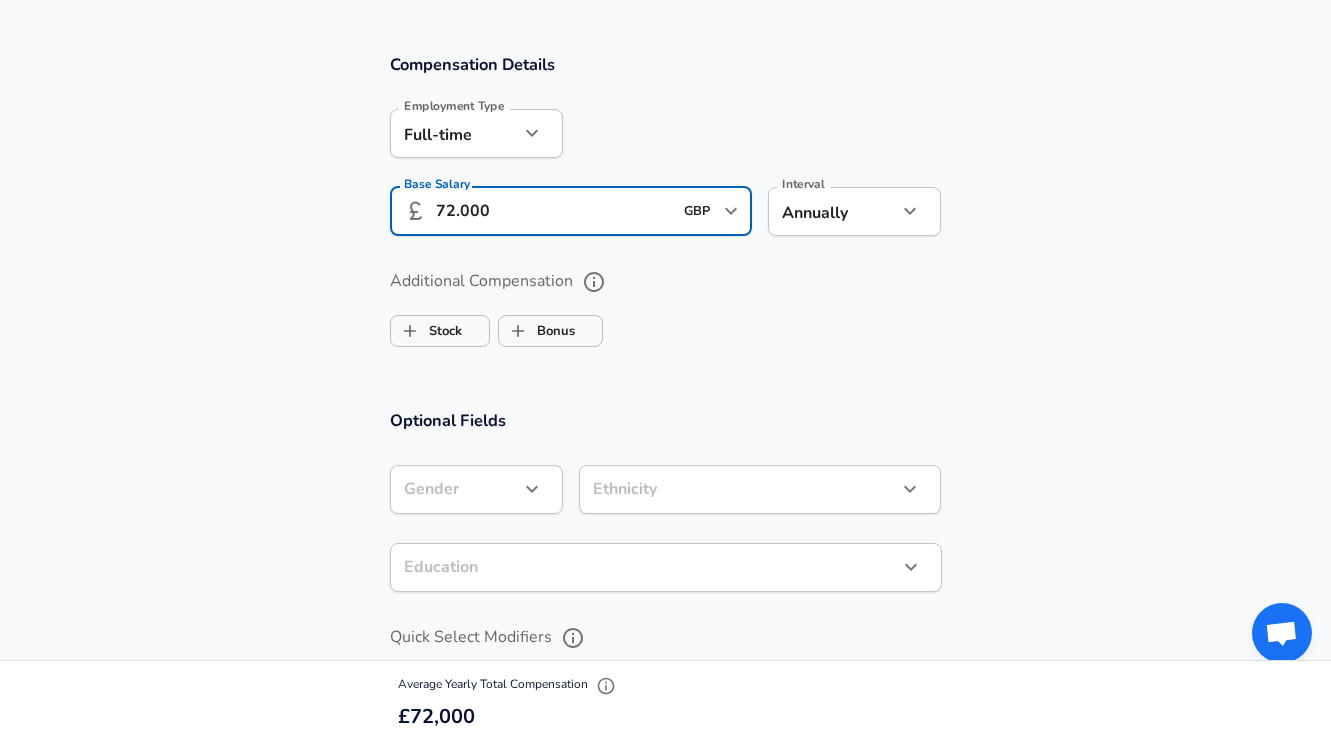 scroll, scrollTop: 1449, scrollLeft: 0, axis: vertical 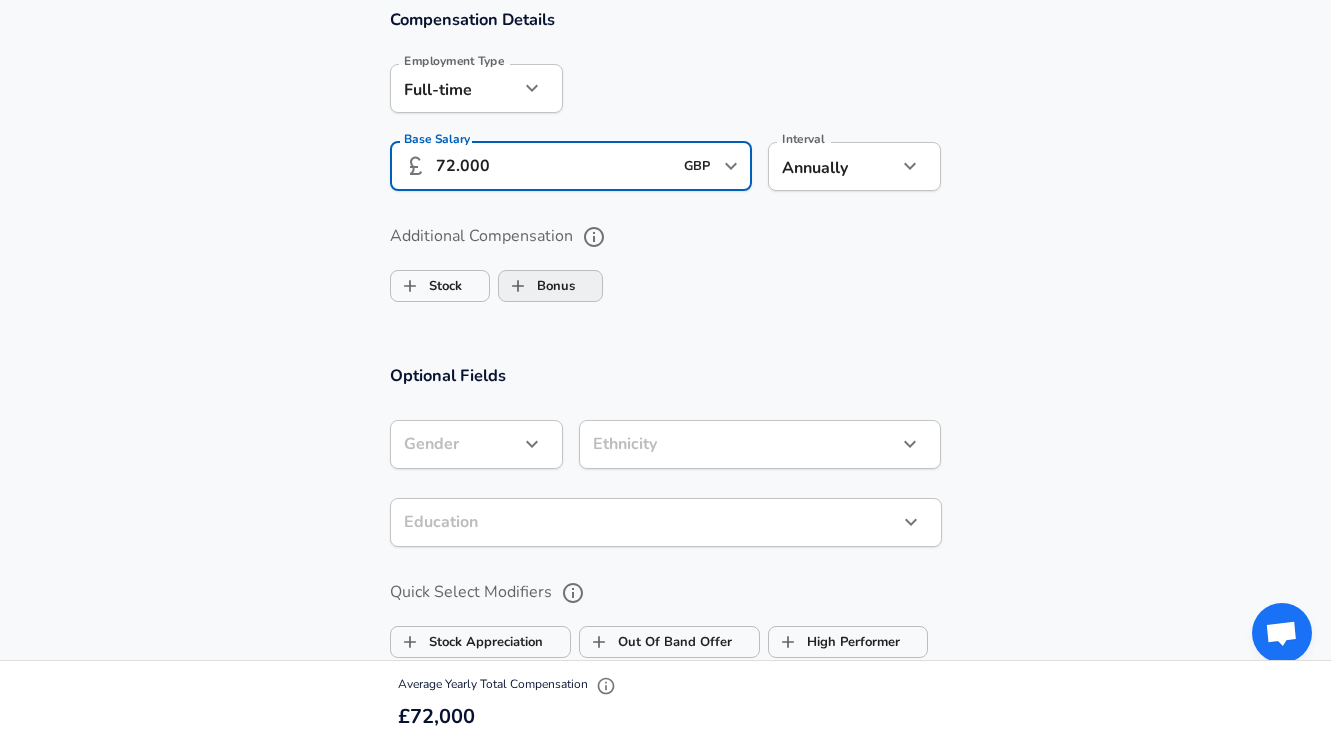 type on "72.000" 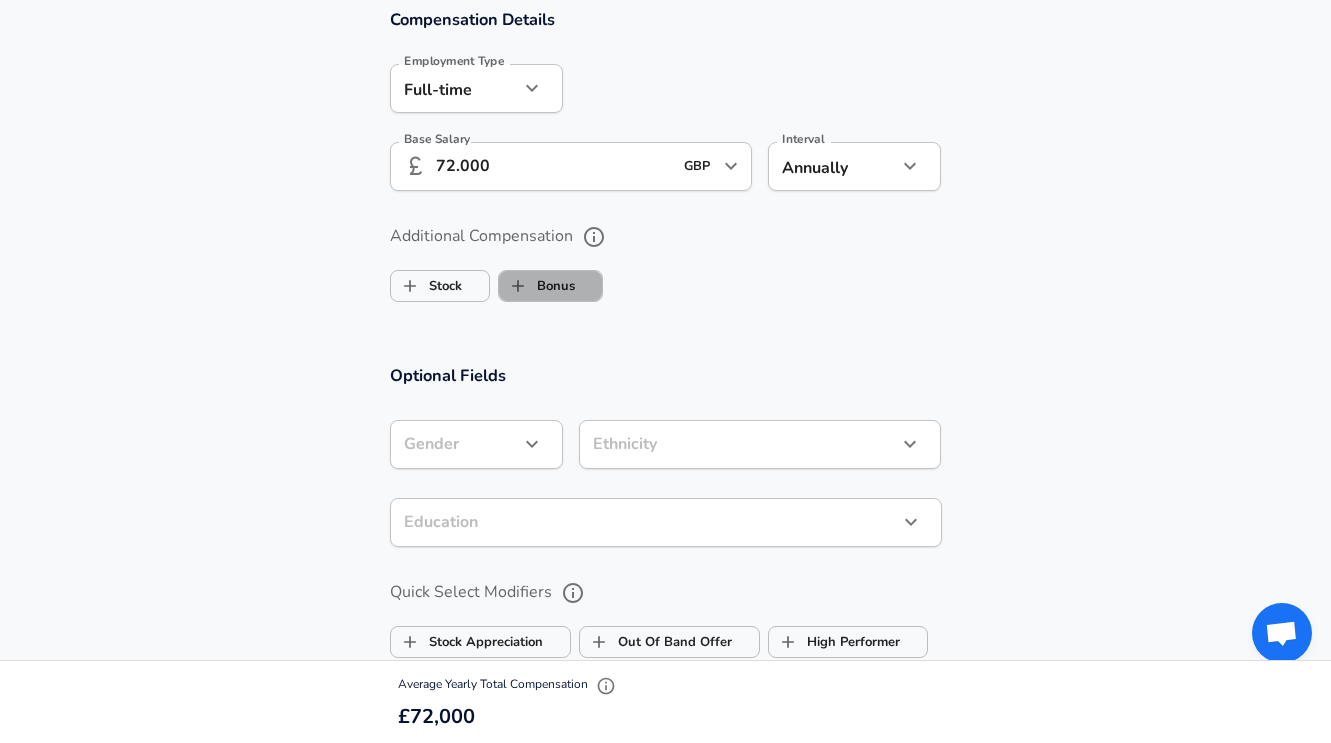 click on "Bonus" at bounding box center (537, 286) 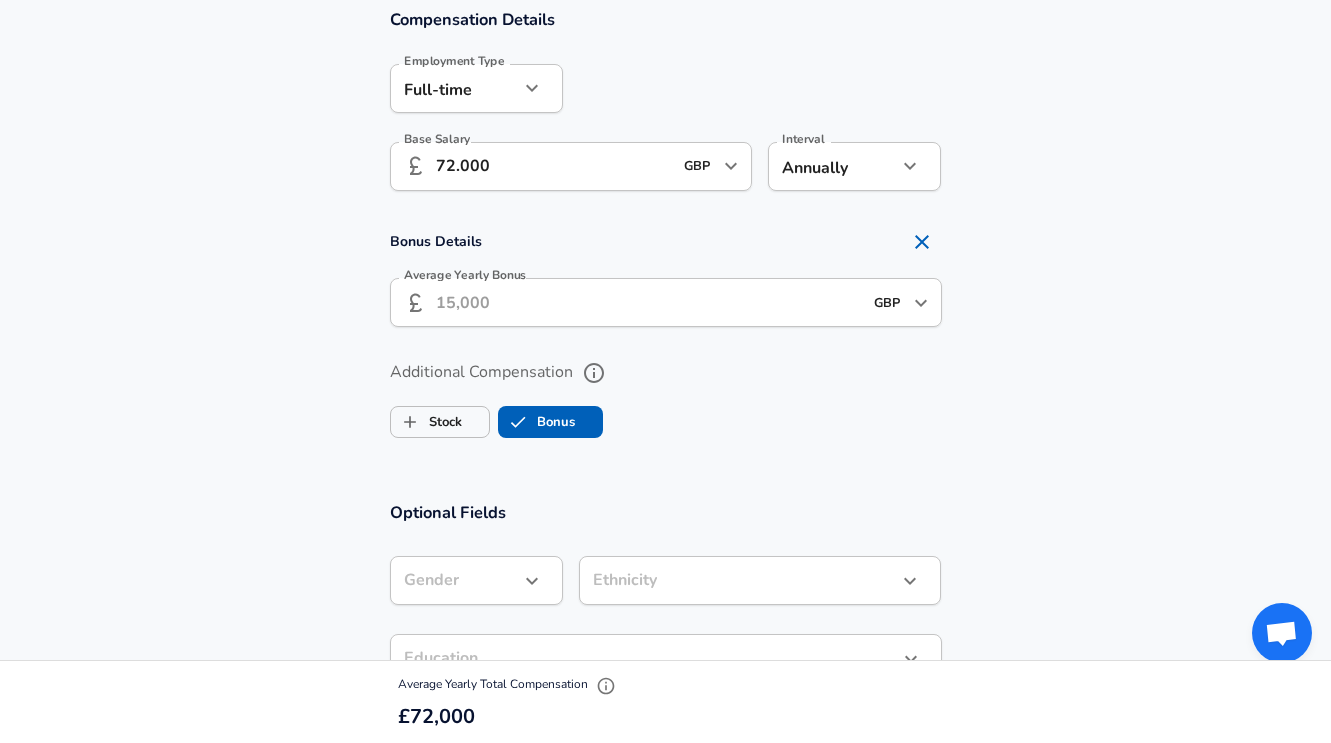 click on "Average Yearly Bonus" at bounding box center (649, 302) 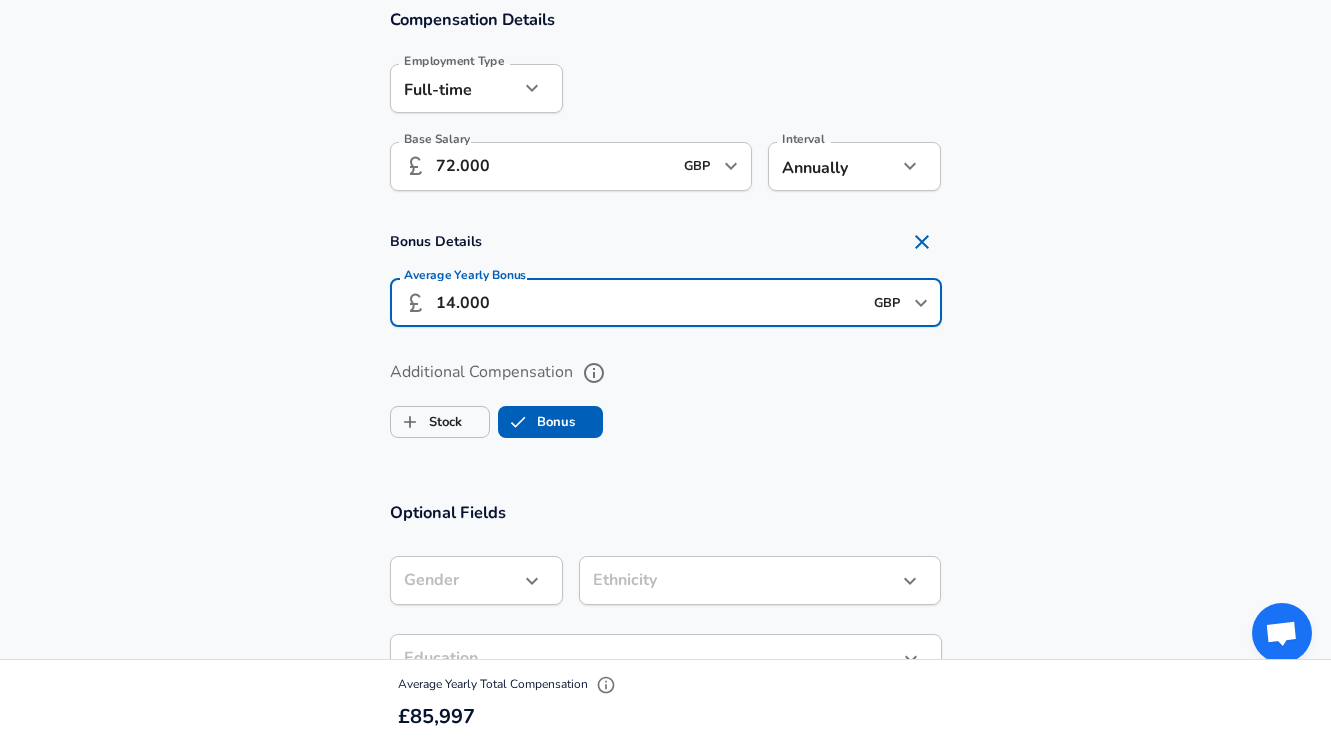 drag, startPoint x: 443, startPoint y: 305, endPoint x: 534, endPoint y: 305, distance: 91 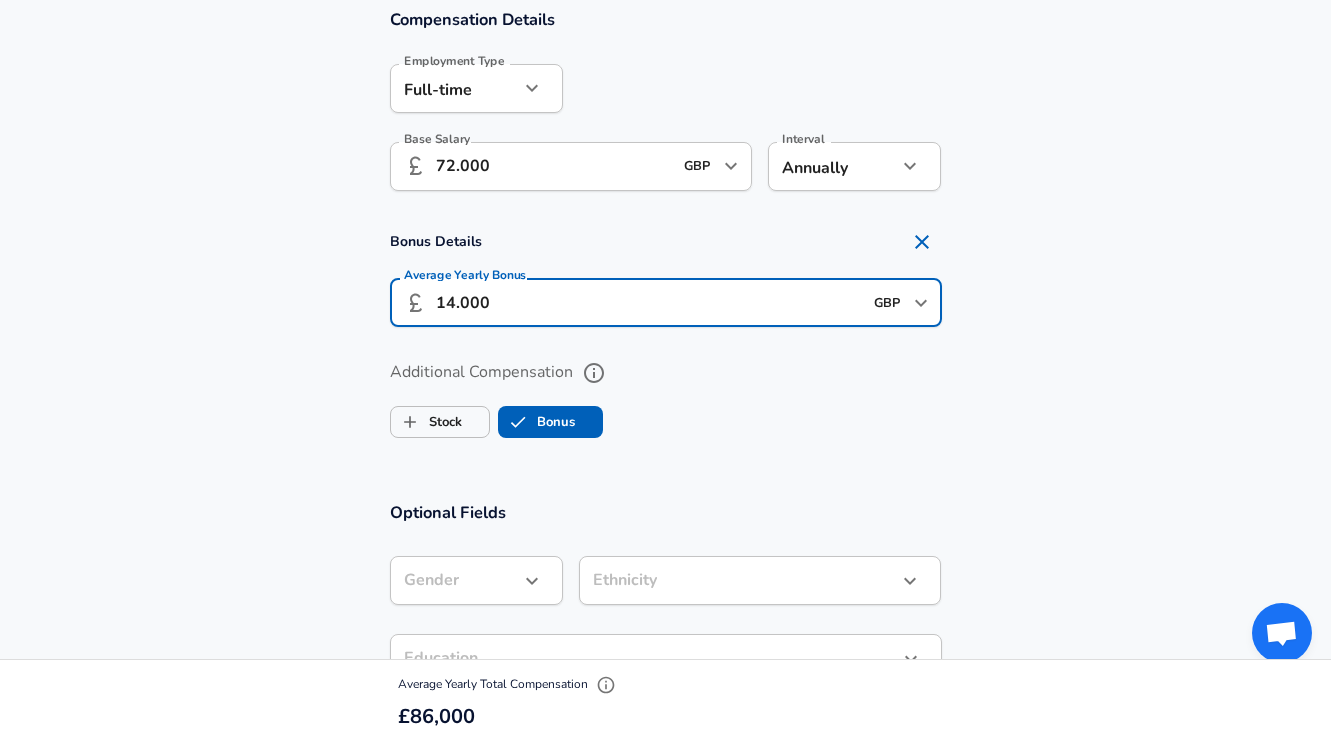 type on "1" 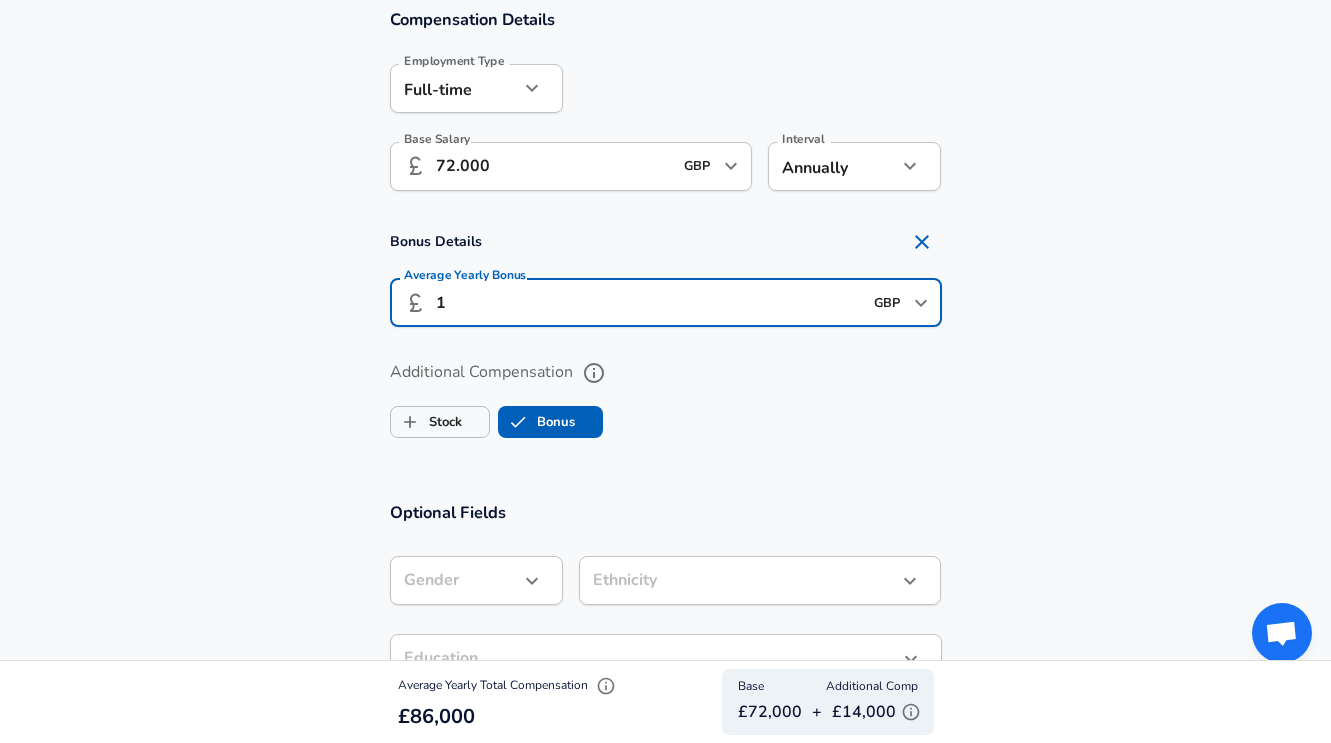 type 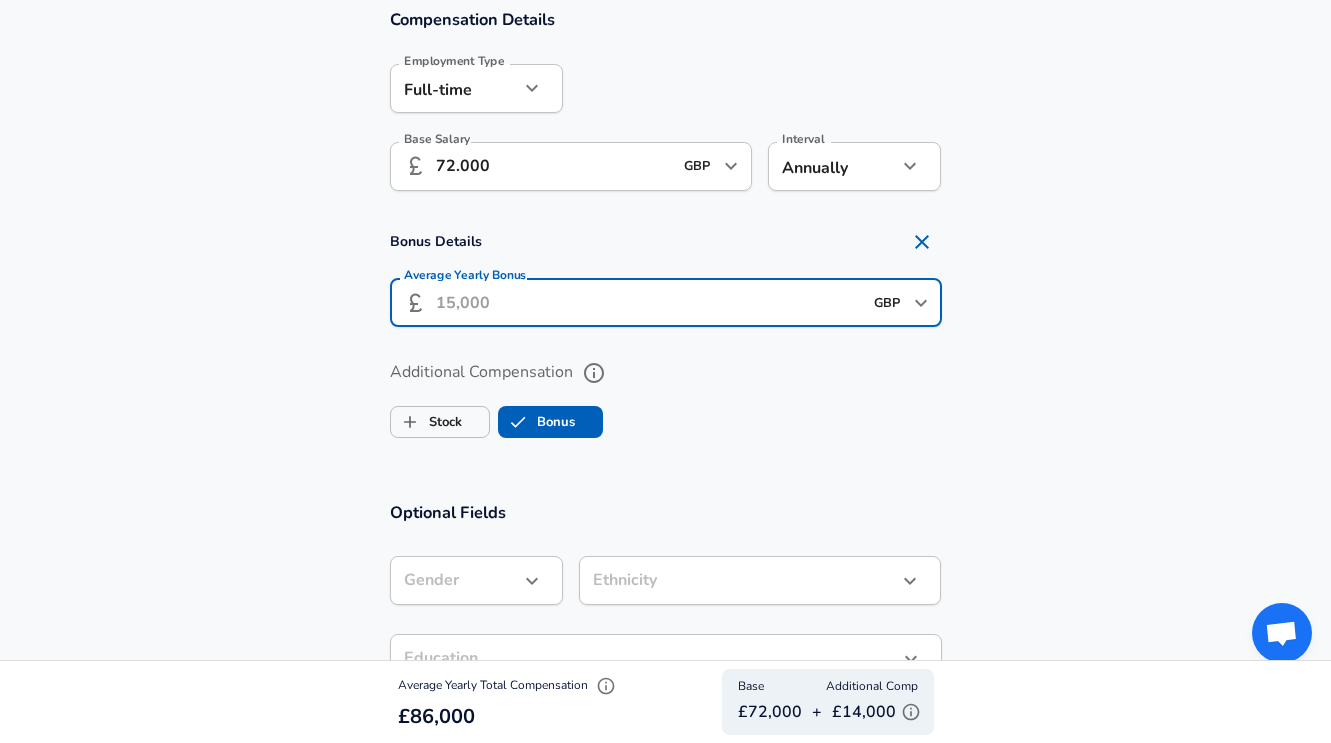 scroll, scrollTop: 0, scrollLeft: 0, axis: both 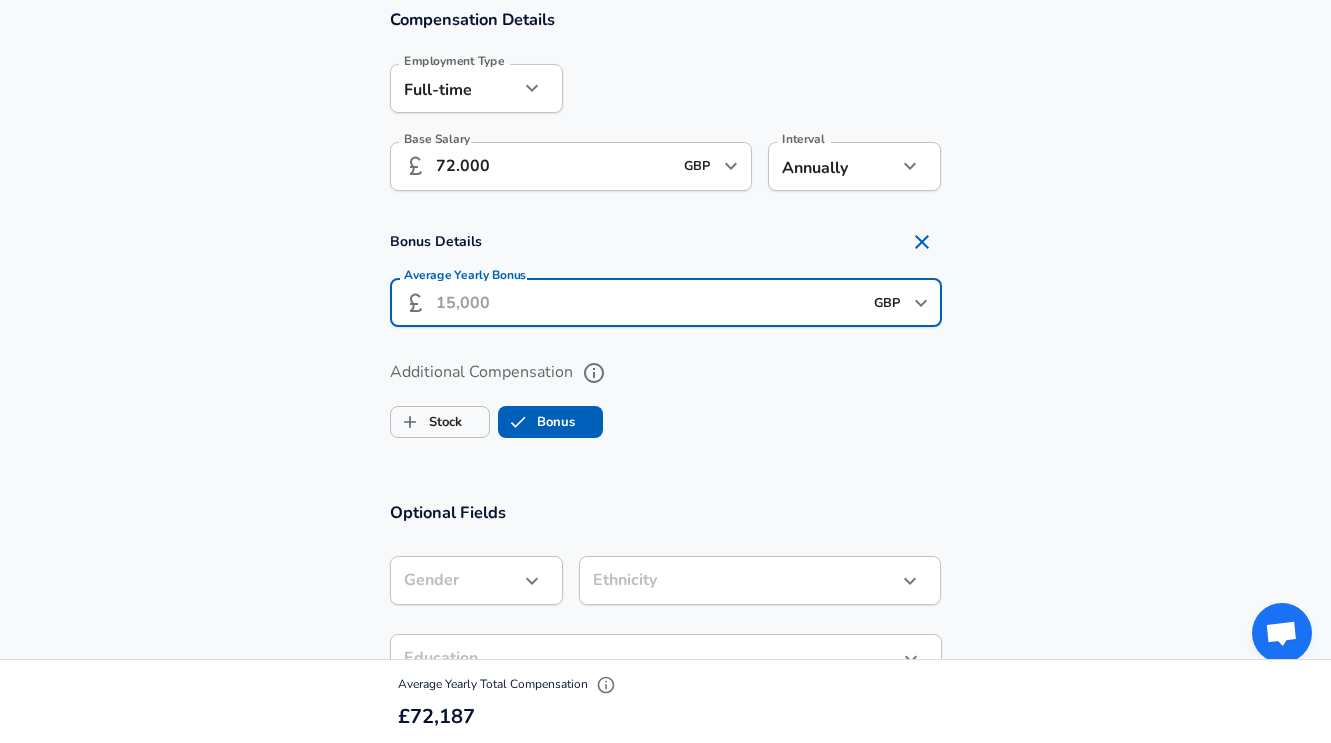 click 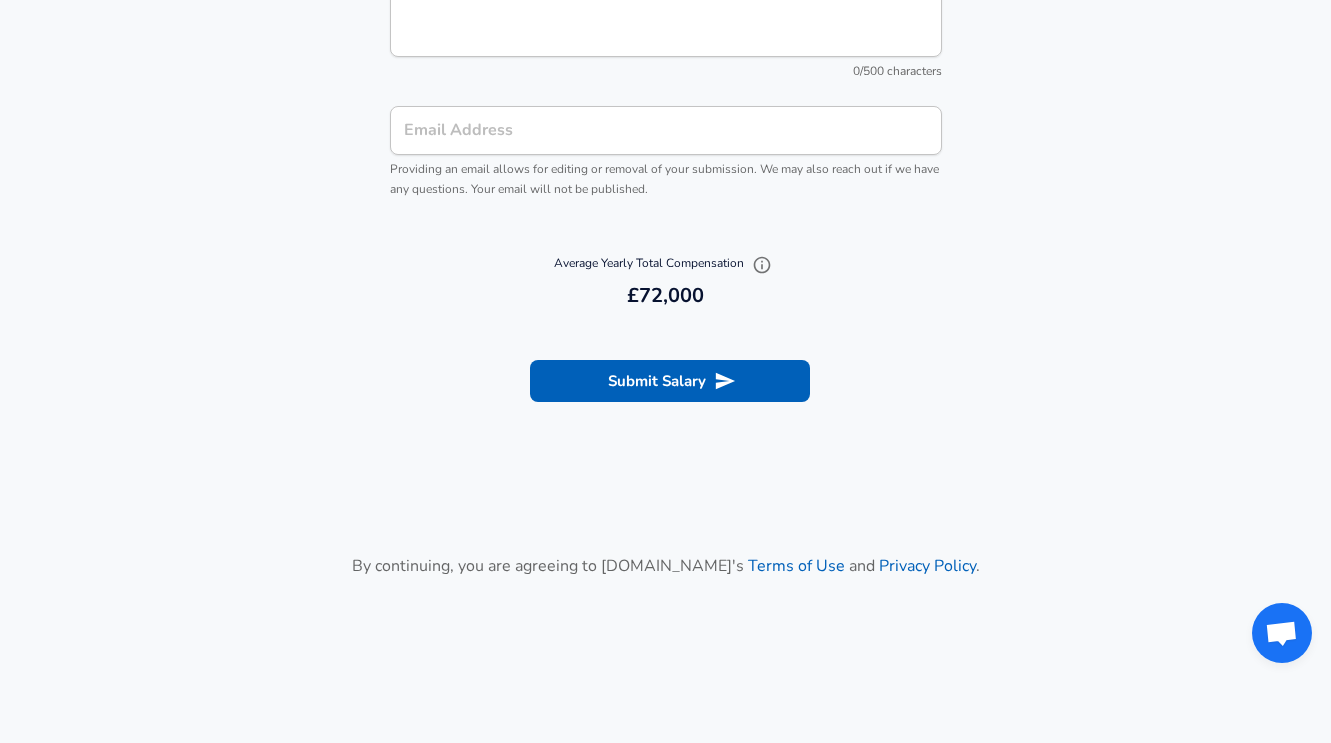 scroll, scrollTop: 2351, scrollLeft: 0, axis: vertical 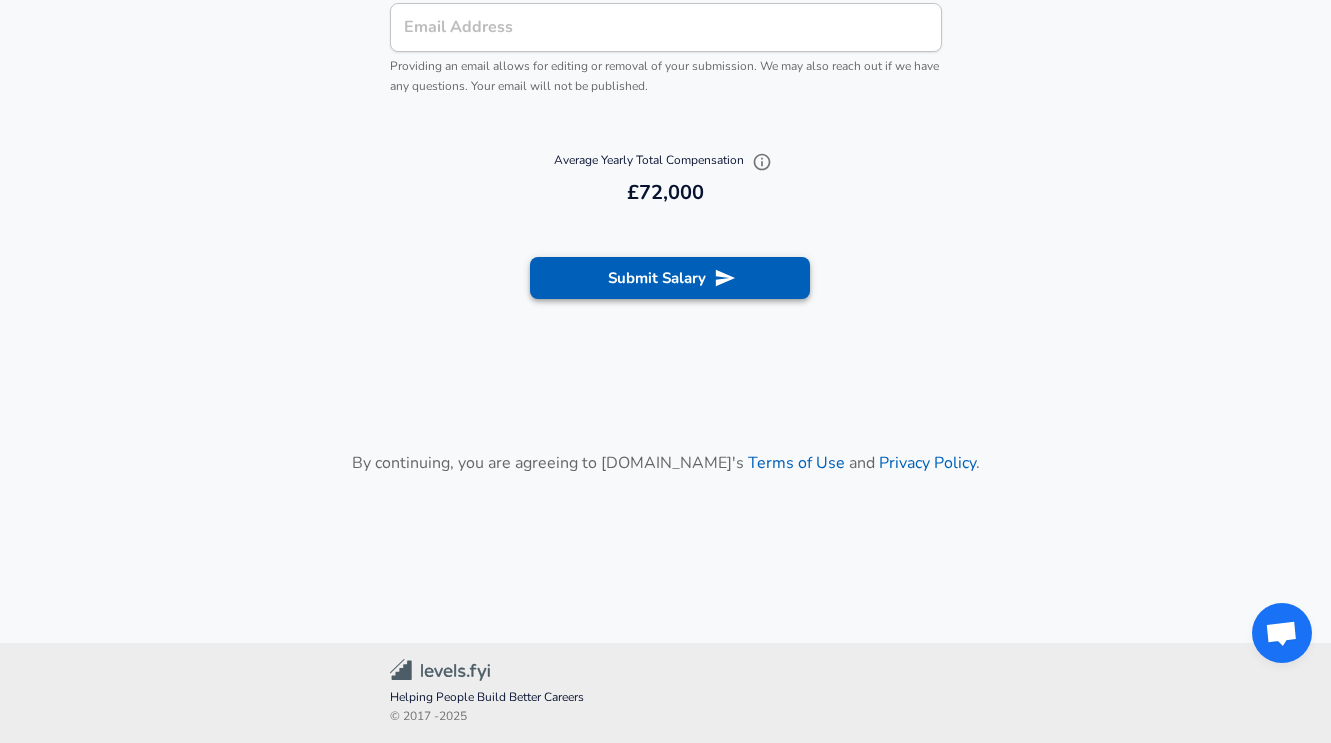 click on "Submit Salary" at bounding box center [670, 278] 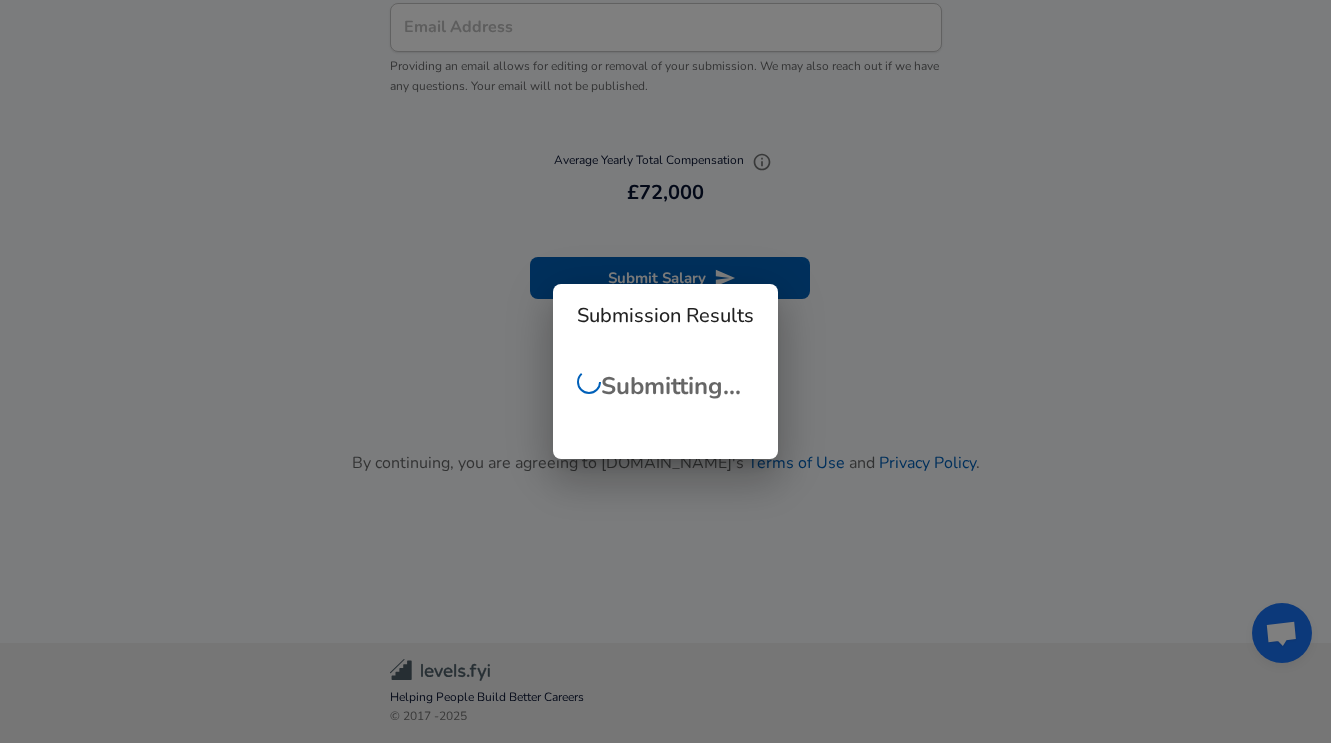scroll, scrollTop: 782, scrollLeft: 0, axis: vertical 